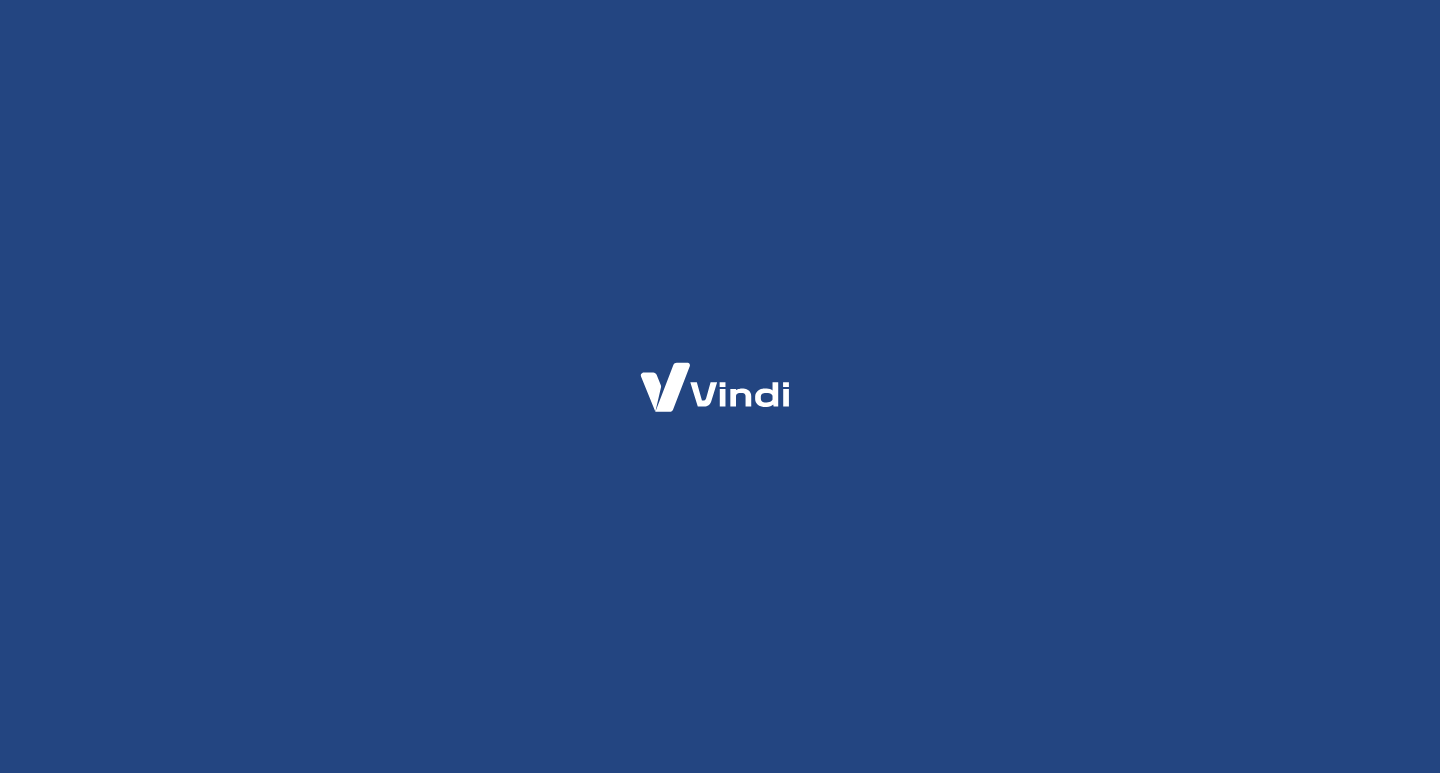 scroll, scrollTop: 0, scrollLeft: 0, axis: both 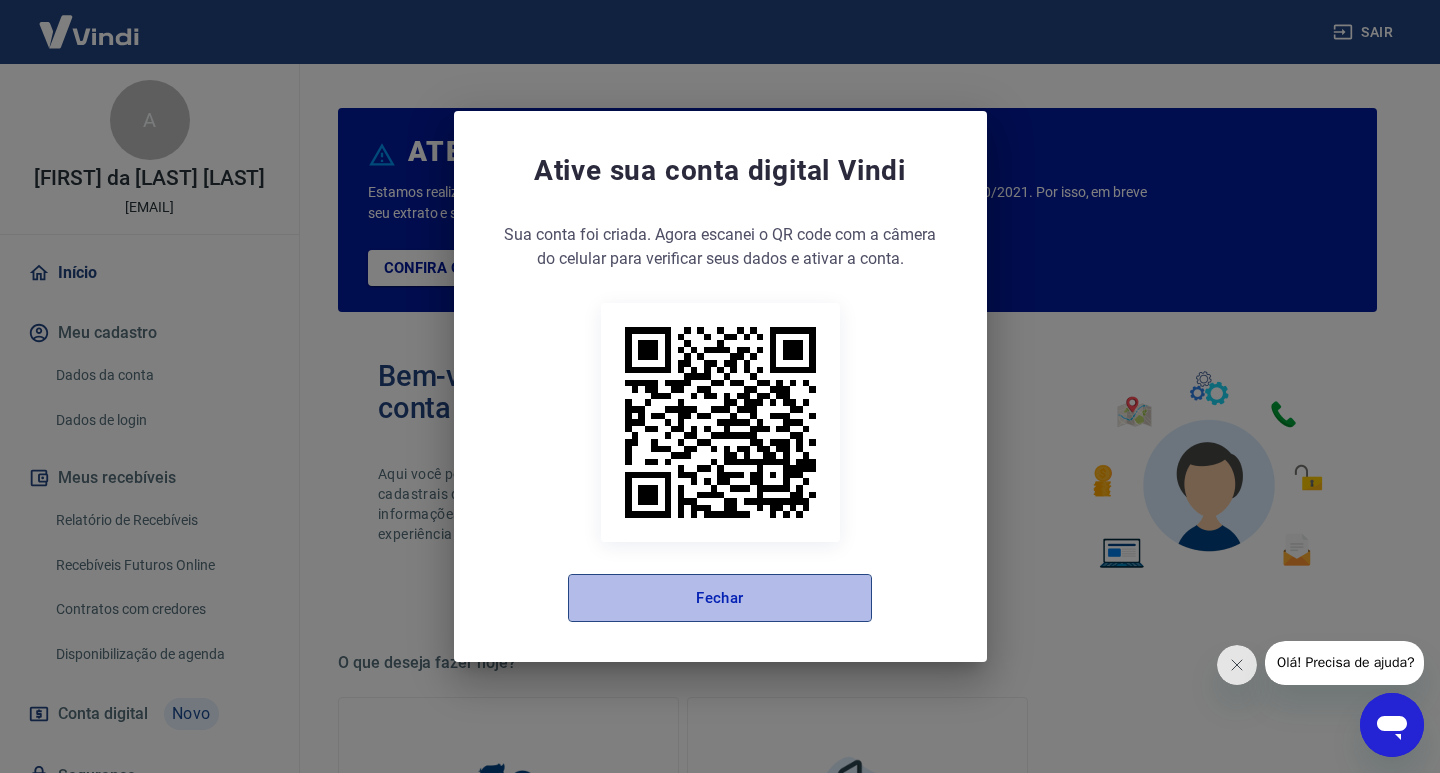 click on "Fechar" at bounding box center [720, 598] 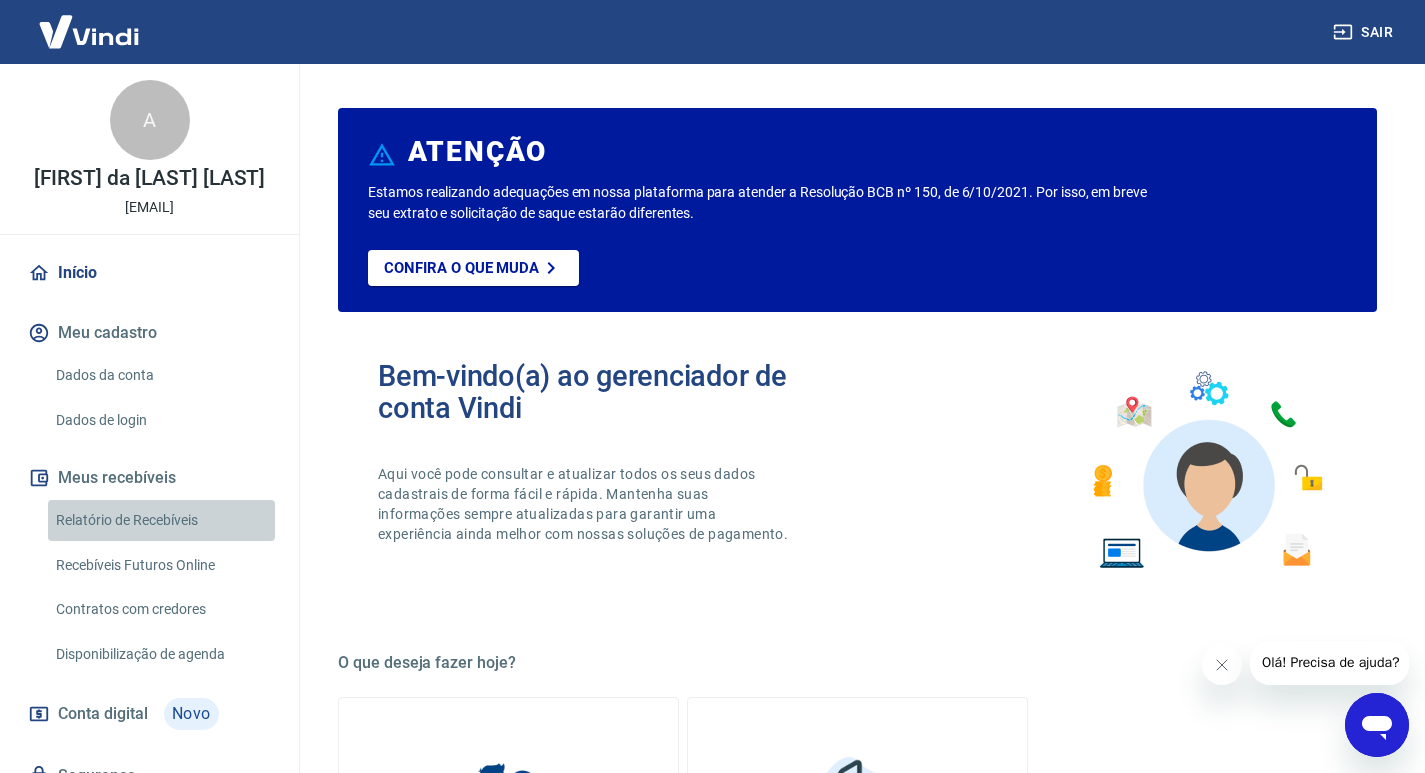 click on "Relatório de Recebíveis" at bounding box center (161, 520) 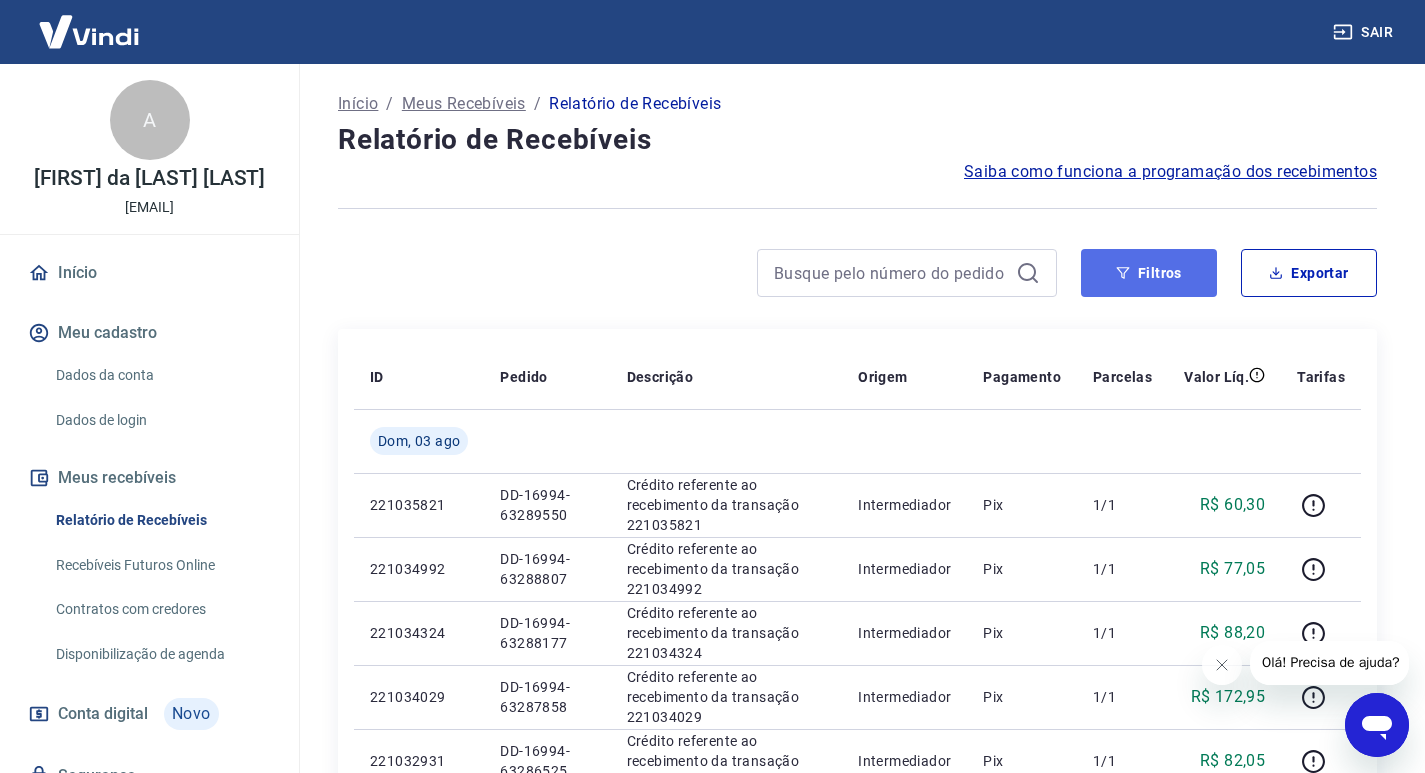 click on "Filtros" at bounding box center (1149, 273) 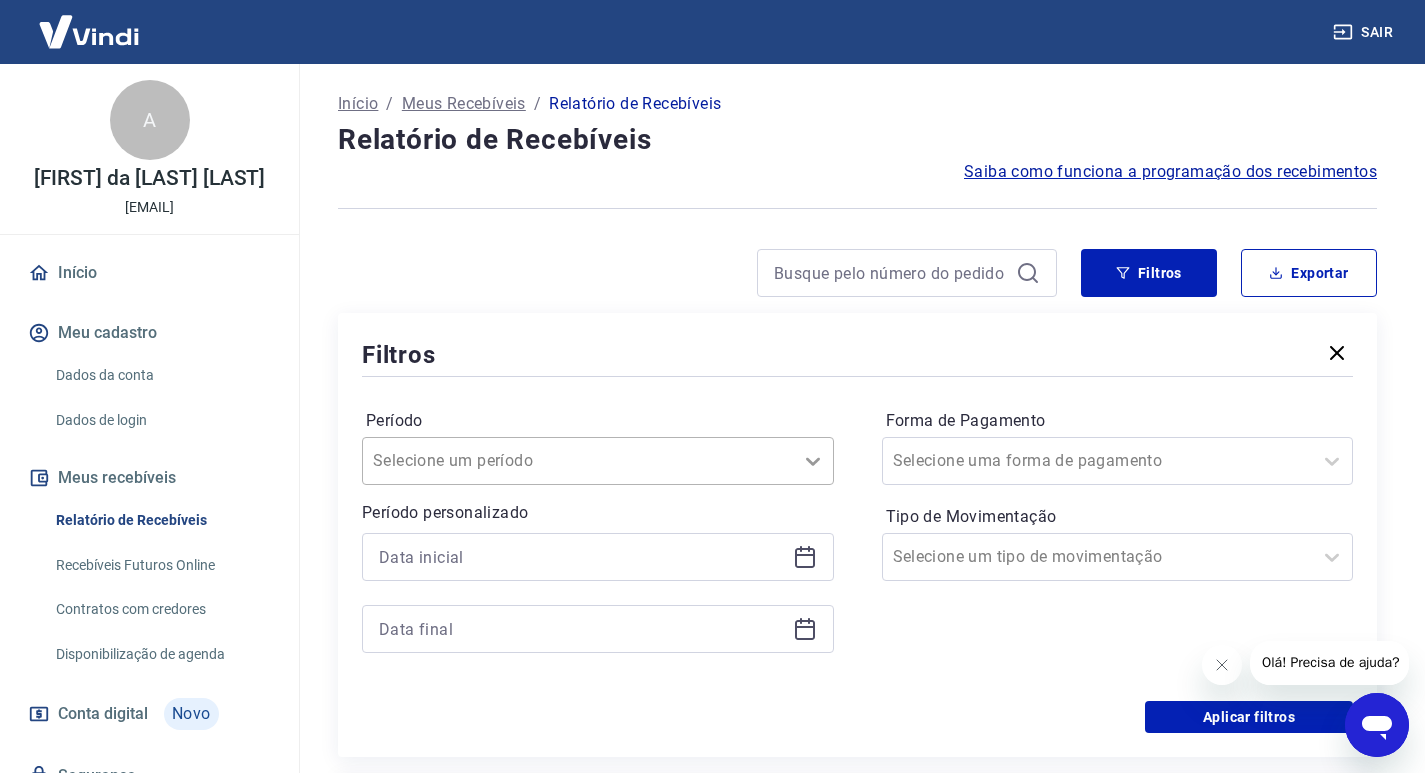 click 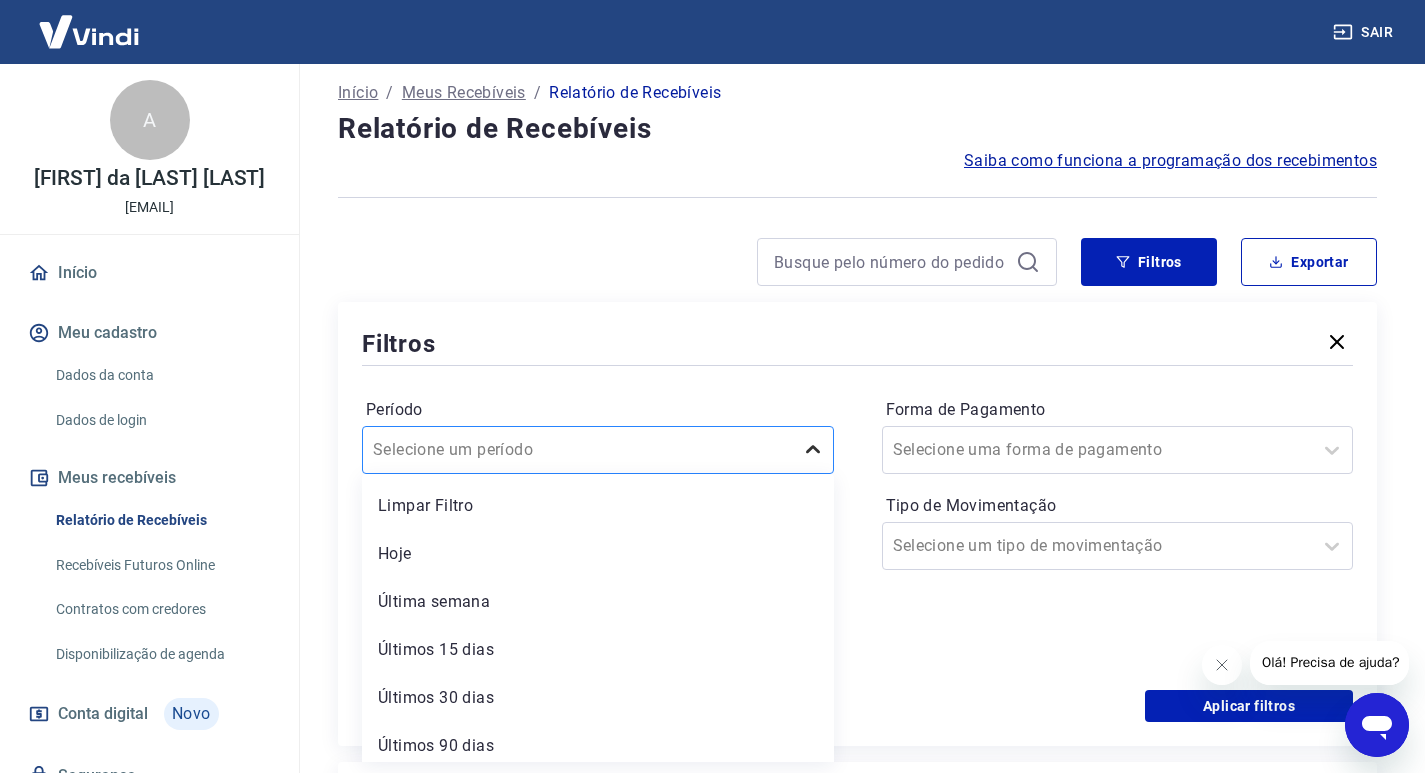 scroll, scrollTop: 12, scrollLeft: 0, axis: vertical 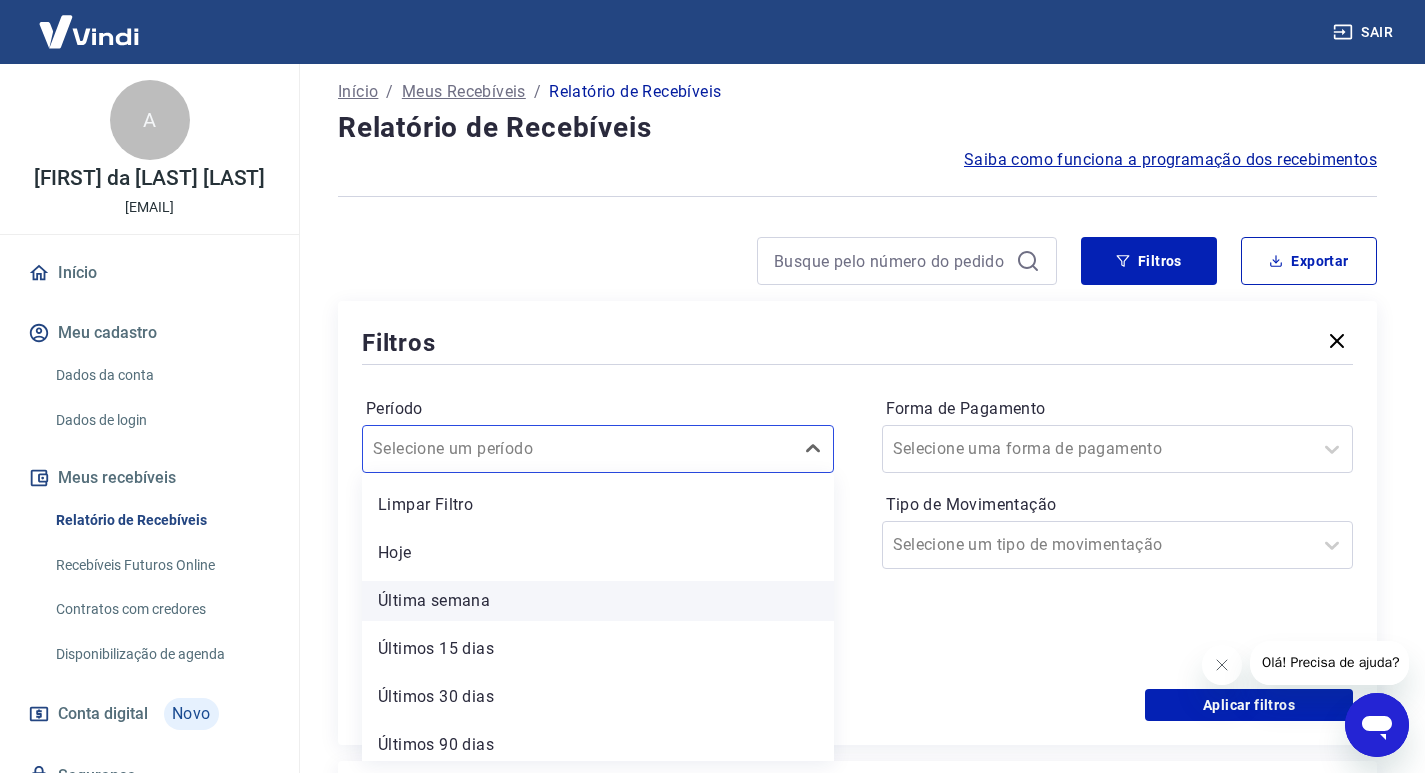 click on "Última semana" at bounding box center (598, 601) 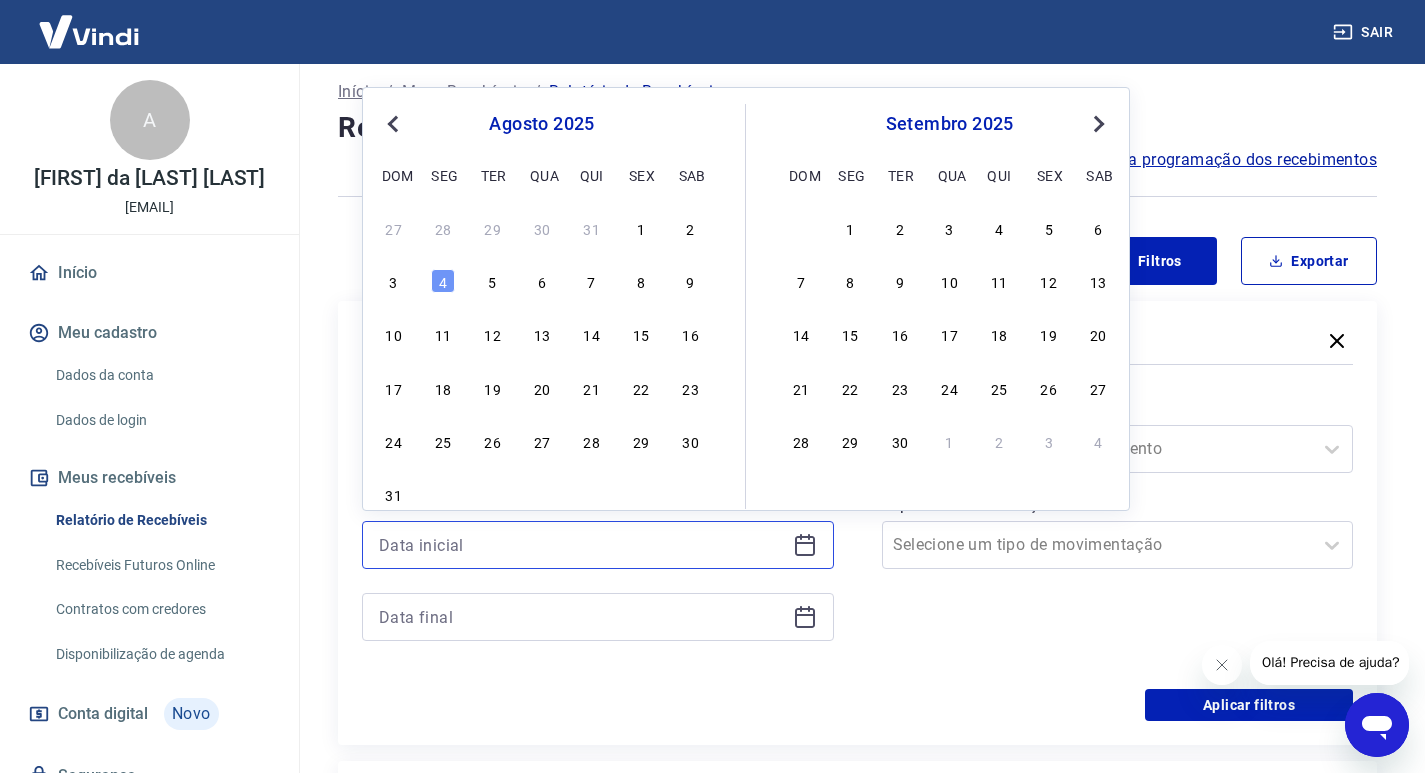 click at bounding box center (582, 545) 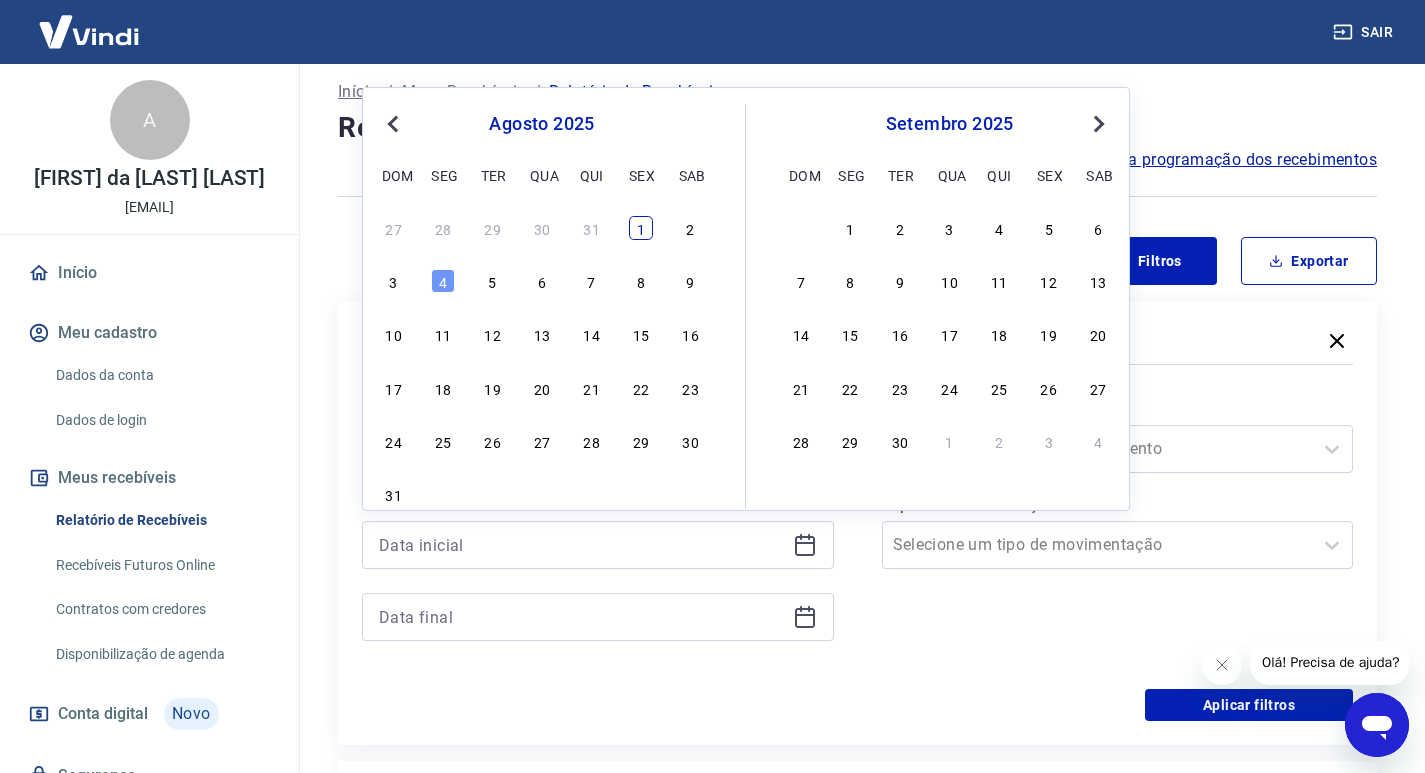 click on "1" at bounding box center [641, 228] 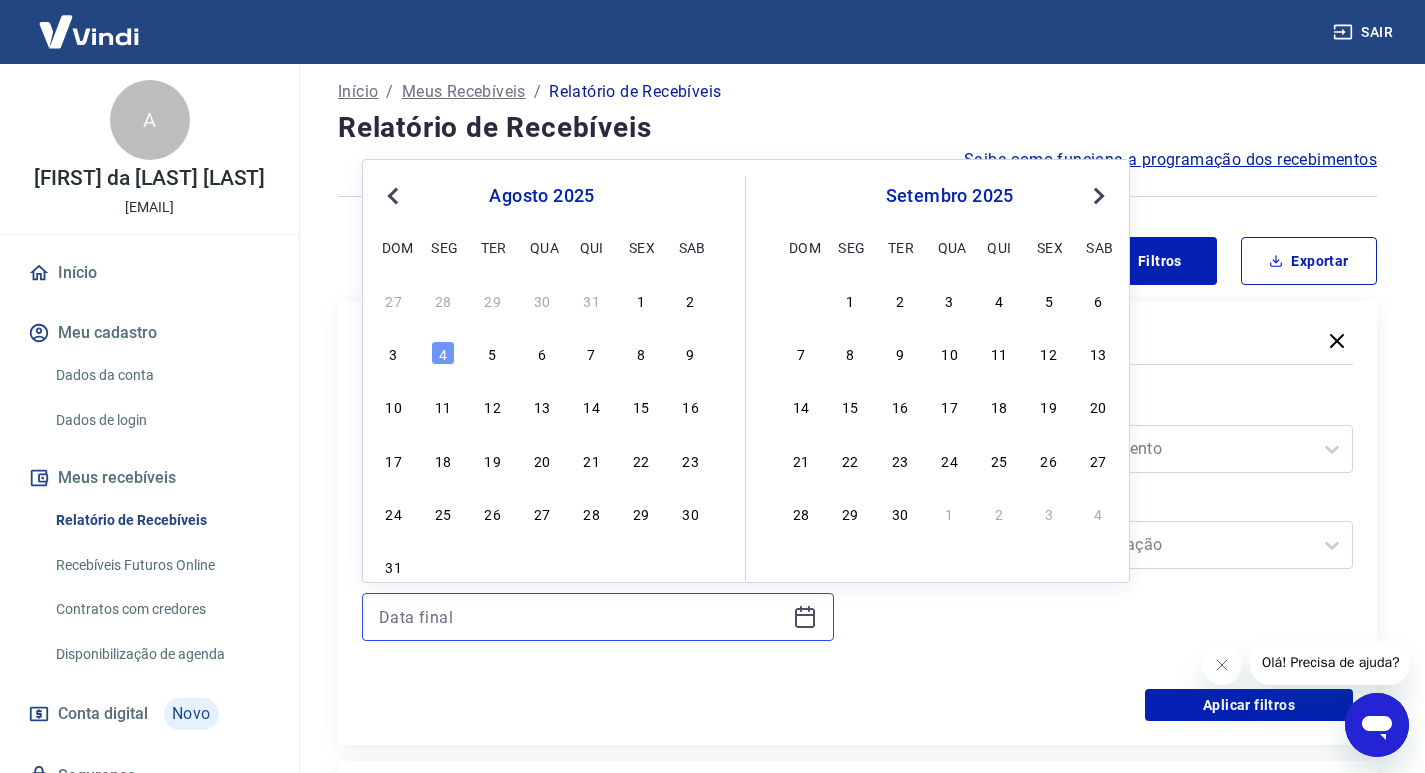 click at bounding box center [582, 617] 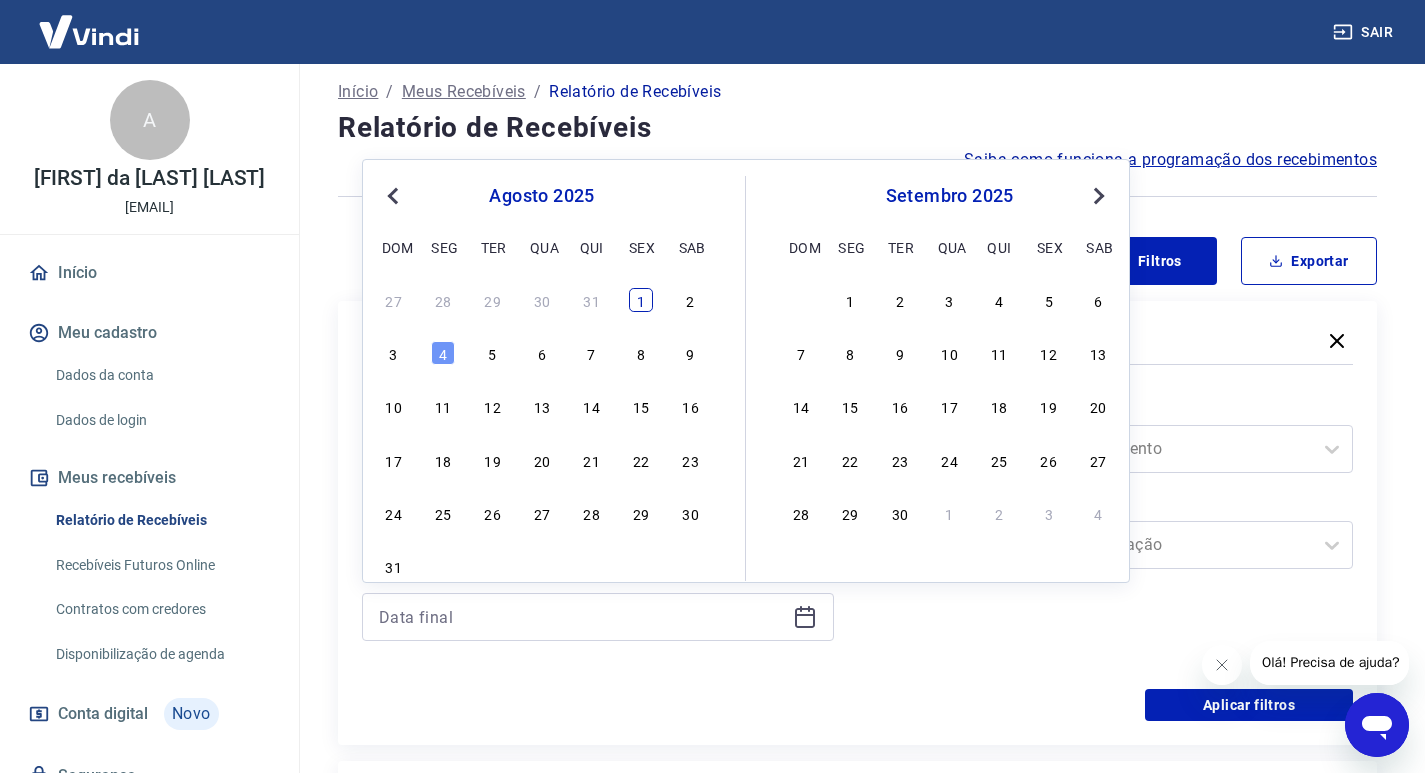 click on "1" at bounding box center (641, 300) 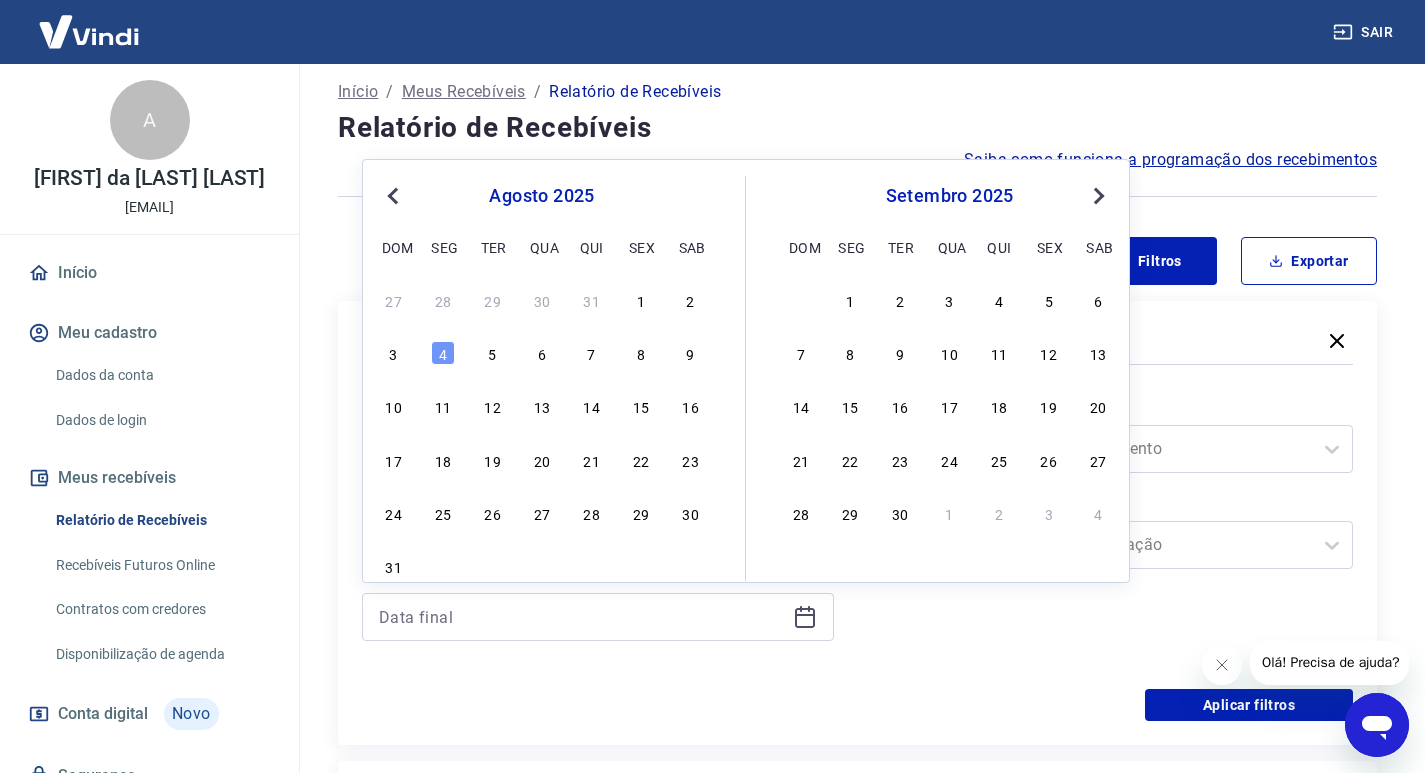 type on "01/08/2025" 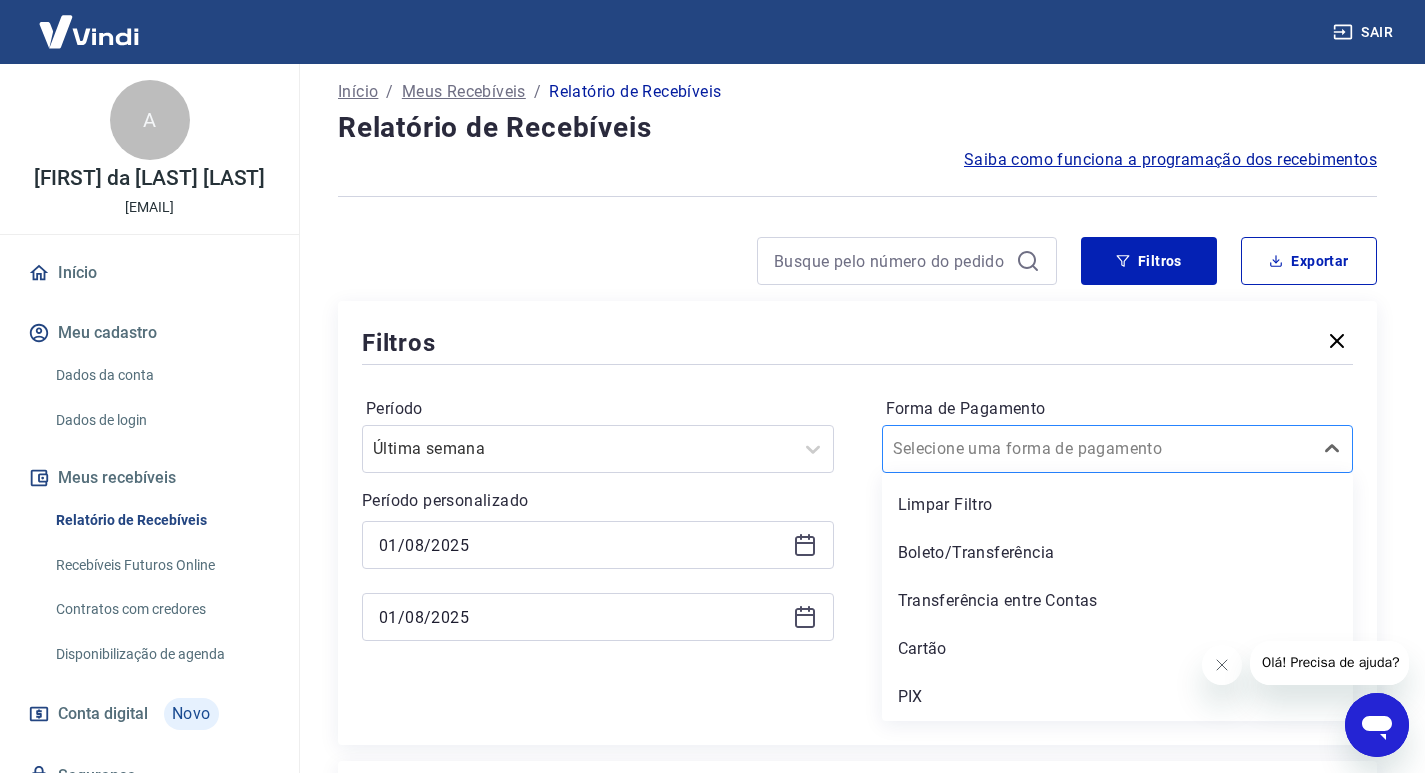 click at bounding box center (1098, 449) 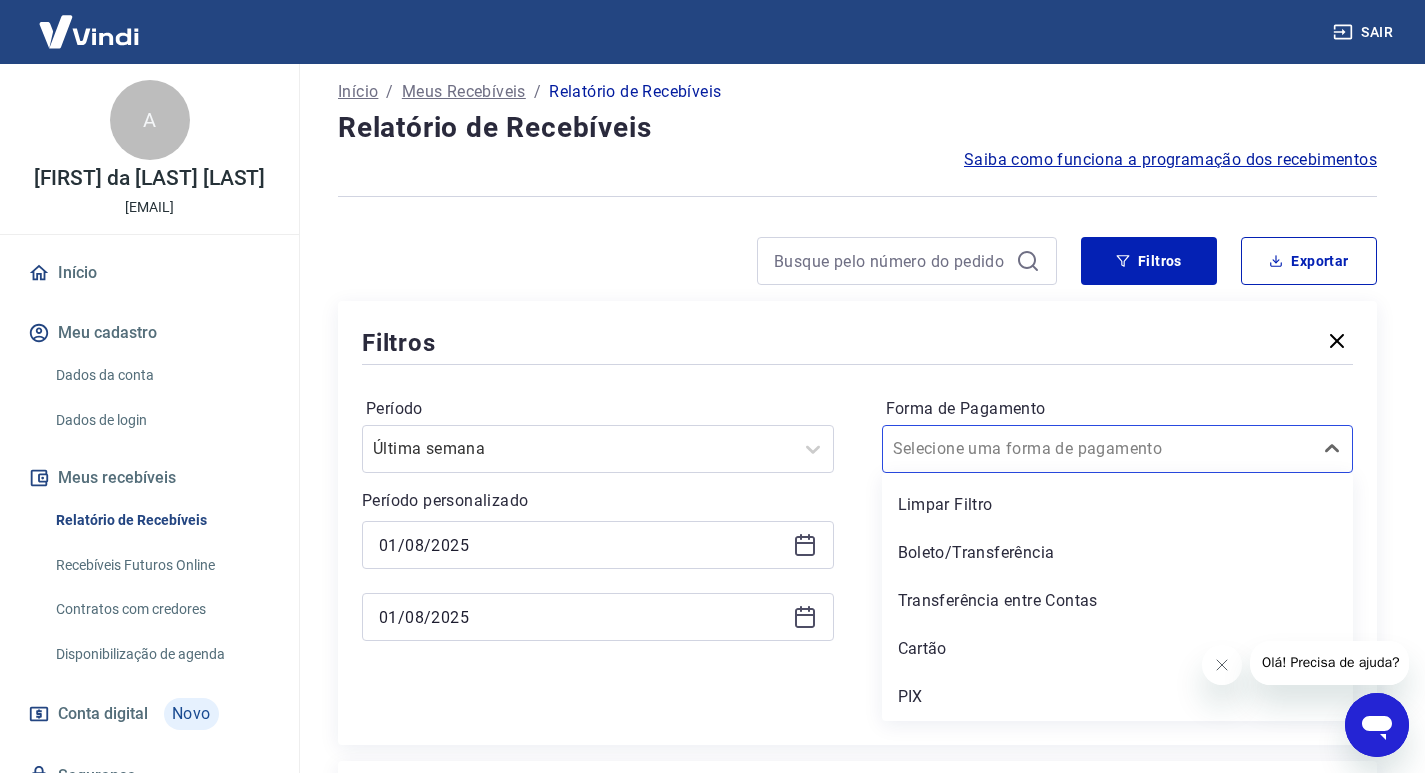 click on "PIX" at bounding box center (1118, 697) 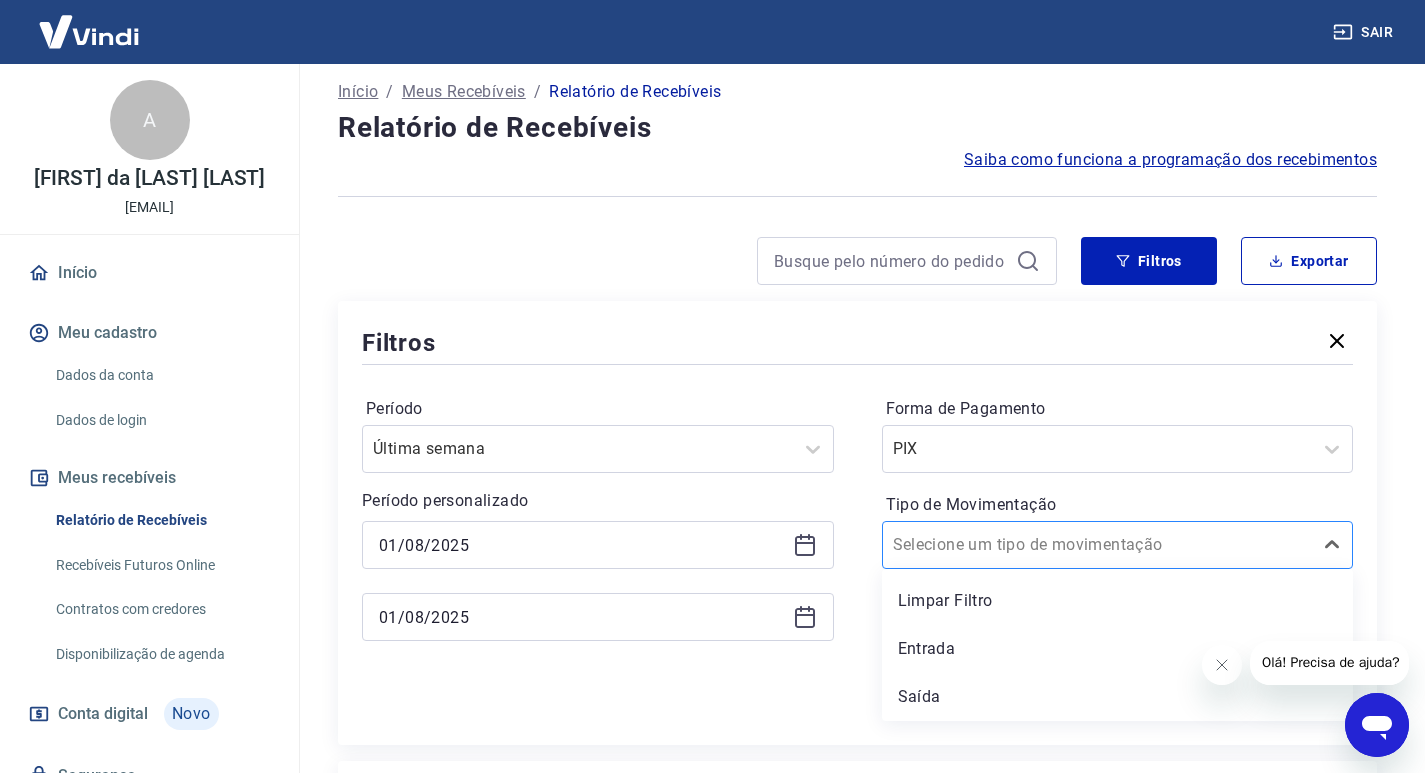 click on "Tipo de Movimentação" at bounding box center [994, 545] 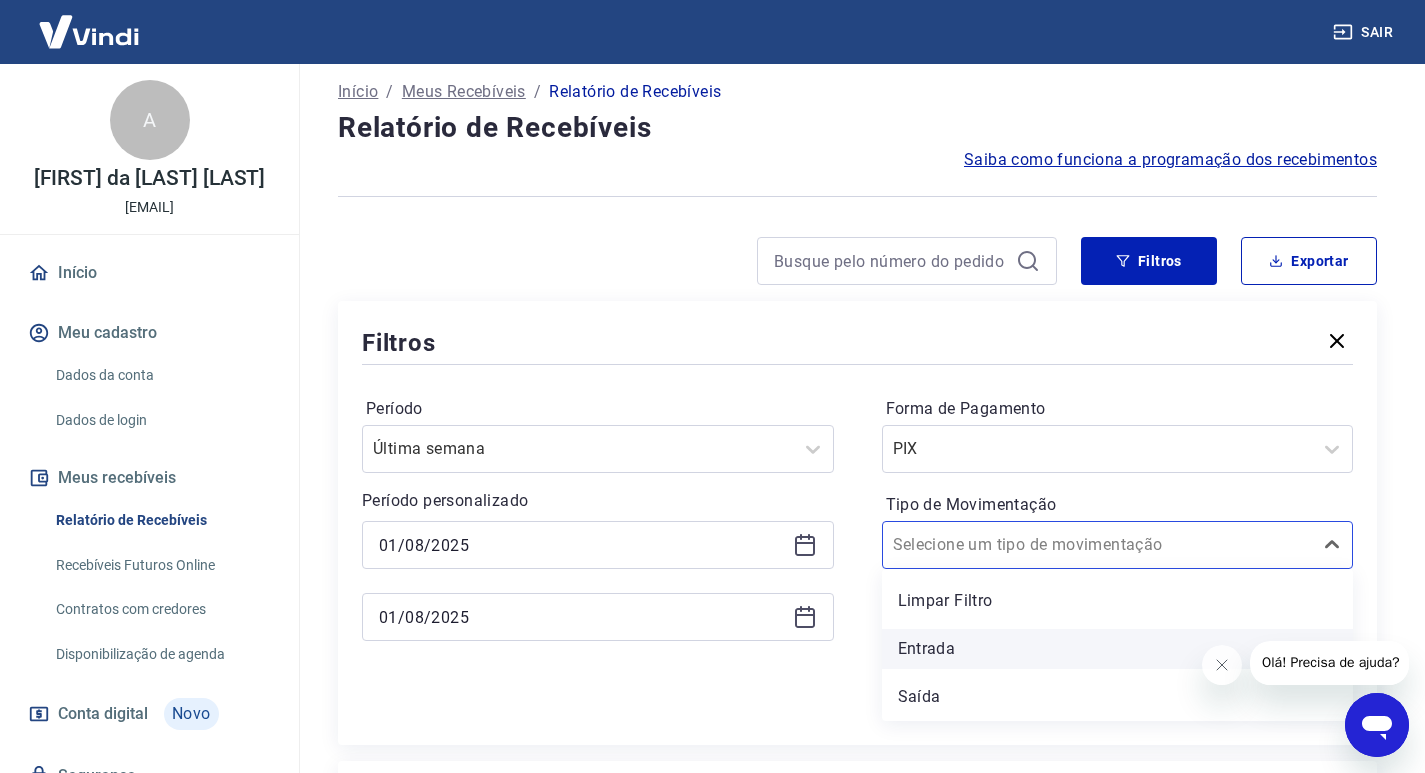 click on "Entrada" at bounding box center (1118, 649) 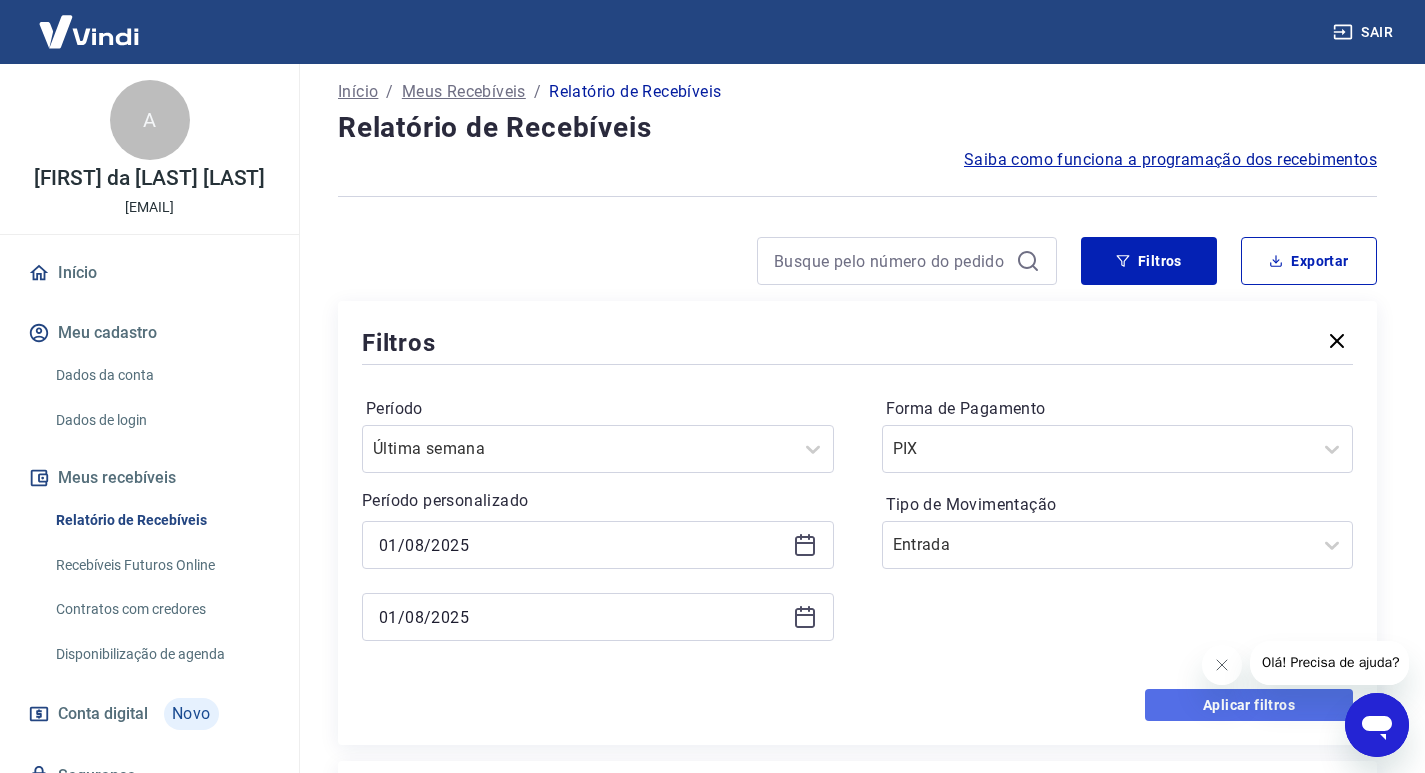 click on "Aplicar filtros" at bounding box center [1249, 705] 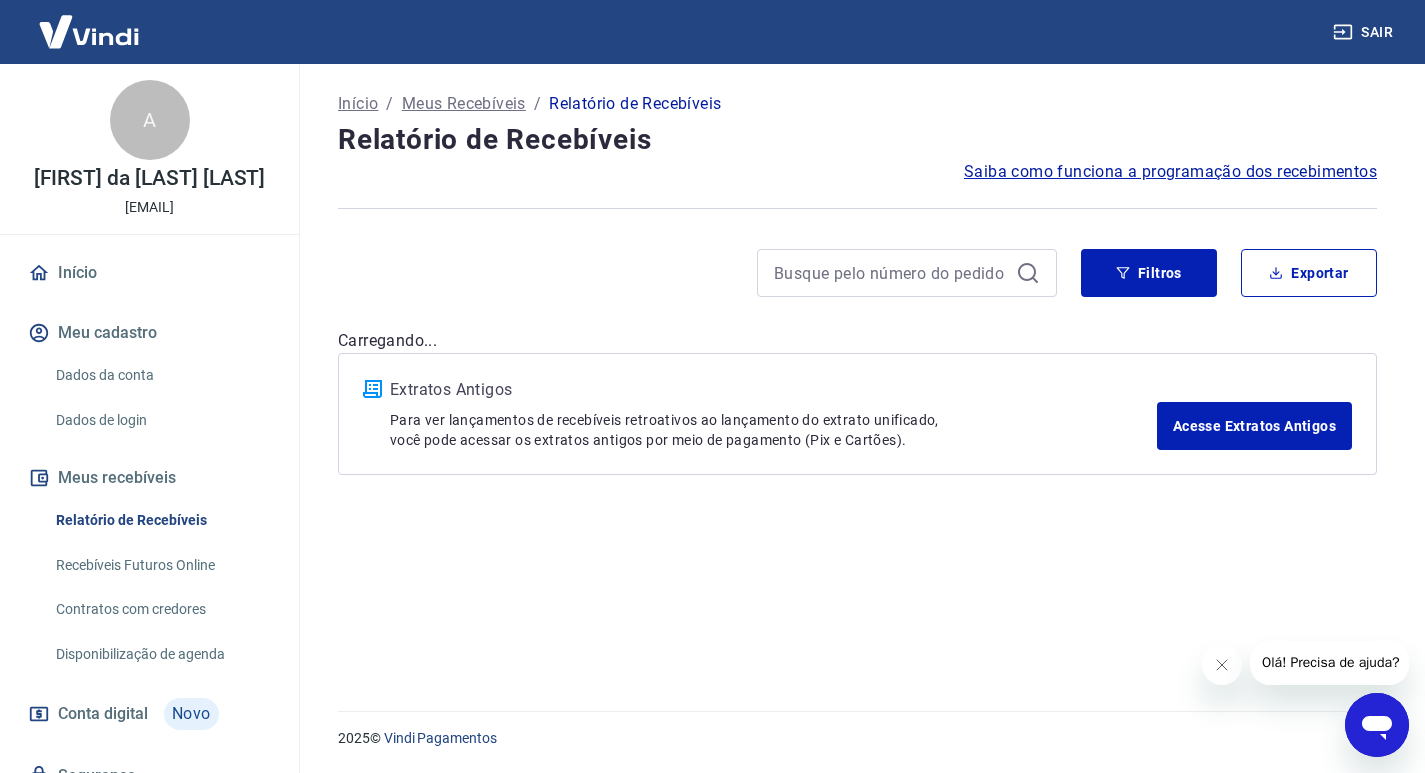 scroll, scrollTop: 0, scrollLeft: 0, axis: both 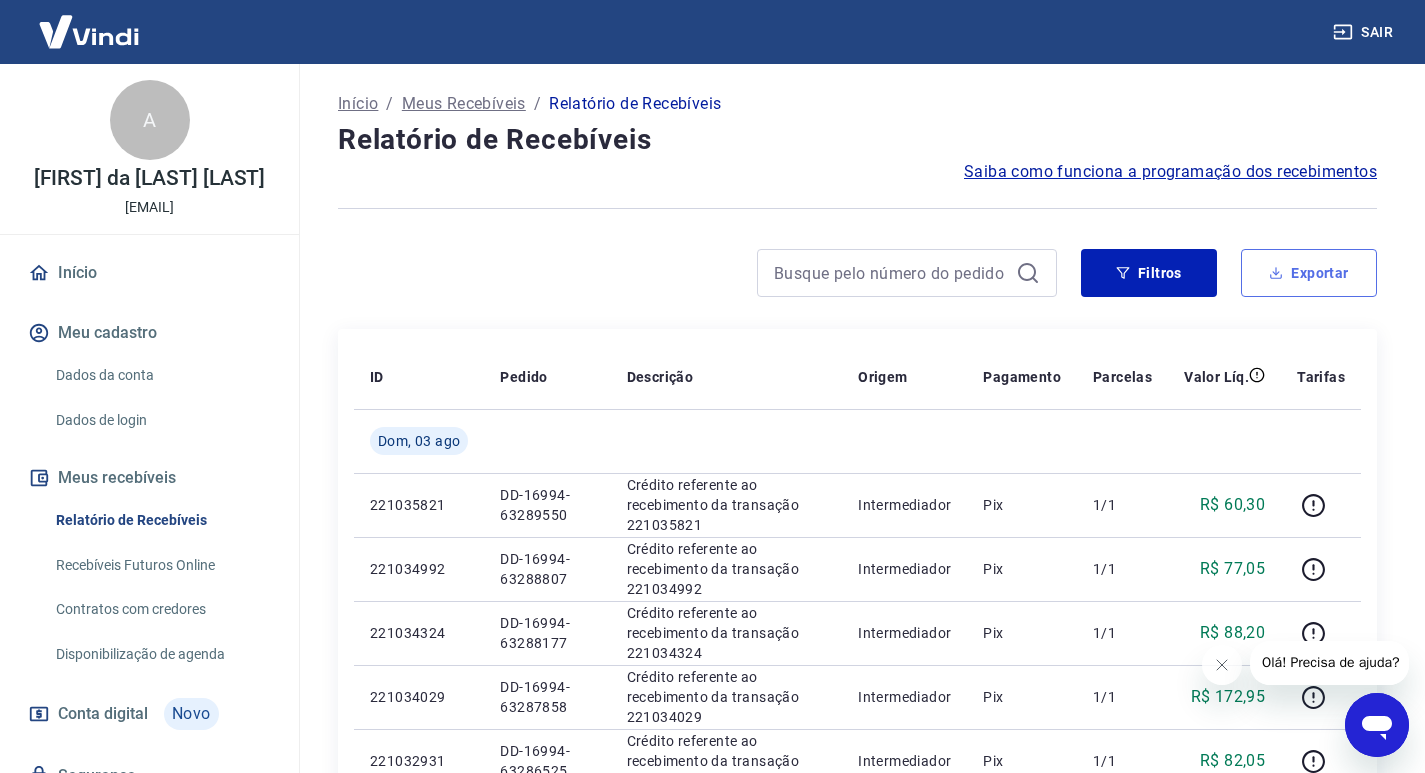click on "Exportar" at bounding box center (1309, 273) 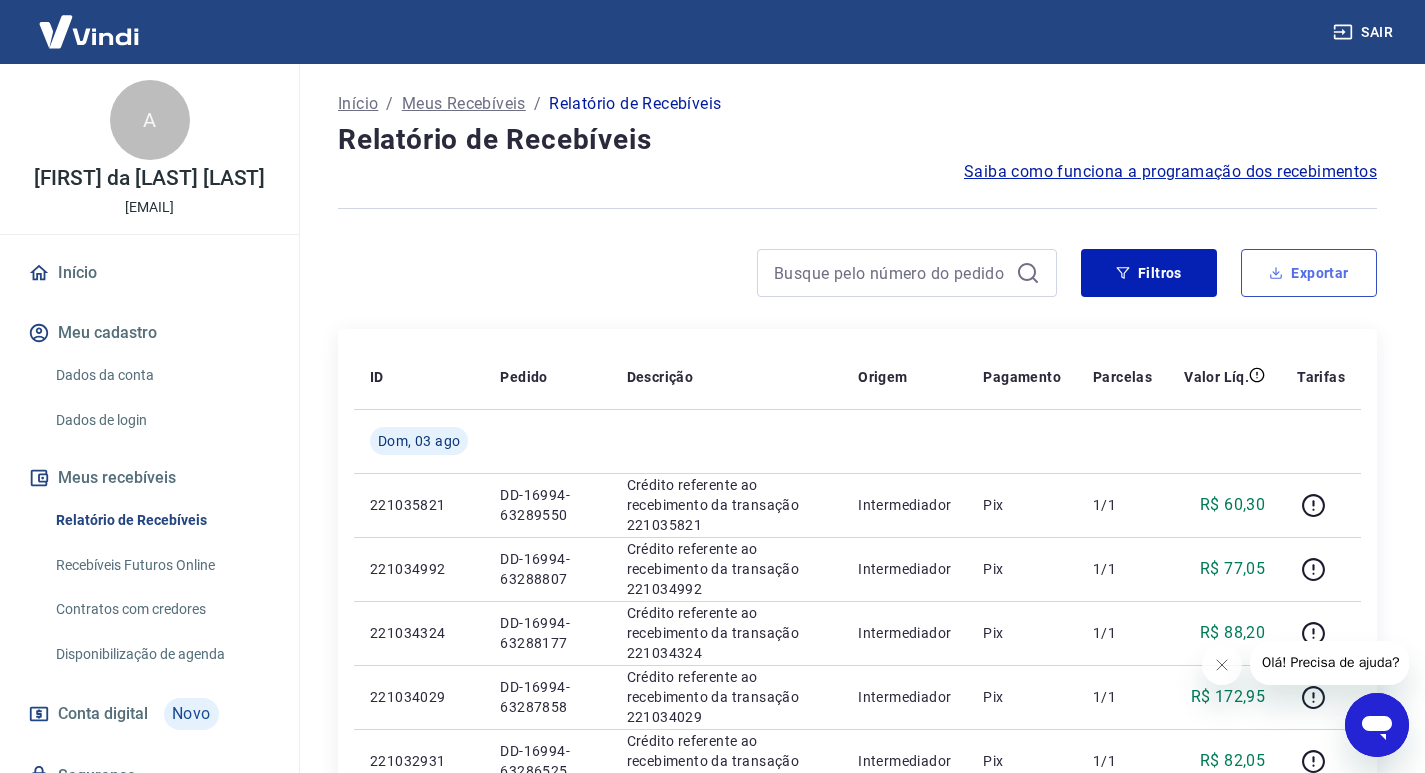 type on "01/08/2025" 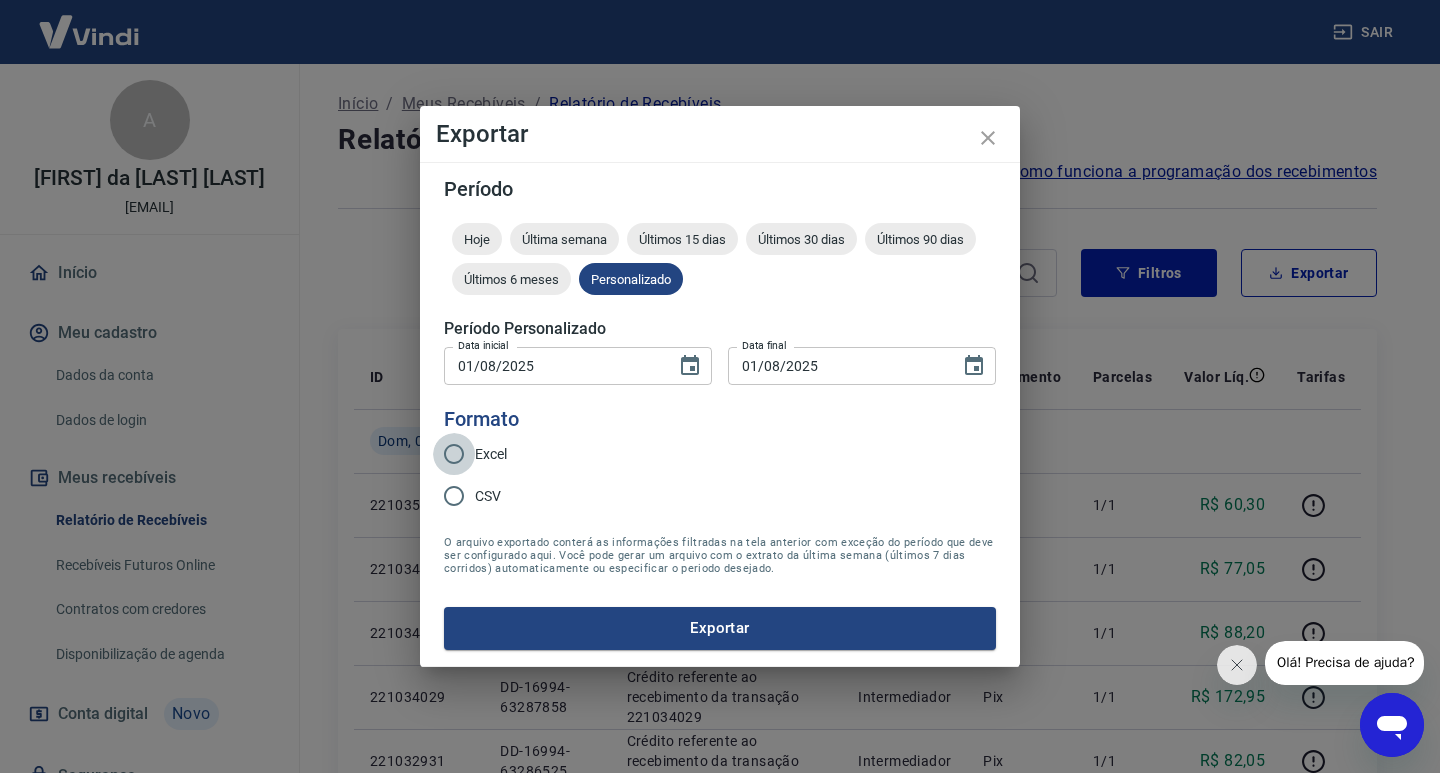 click on "Excel" at bounding box center [454, 454] 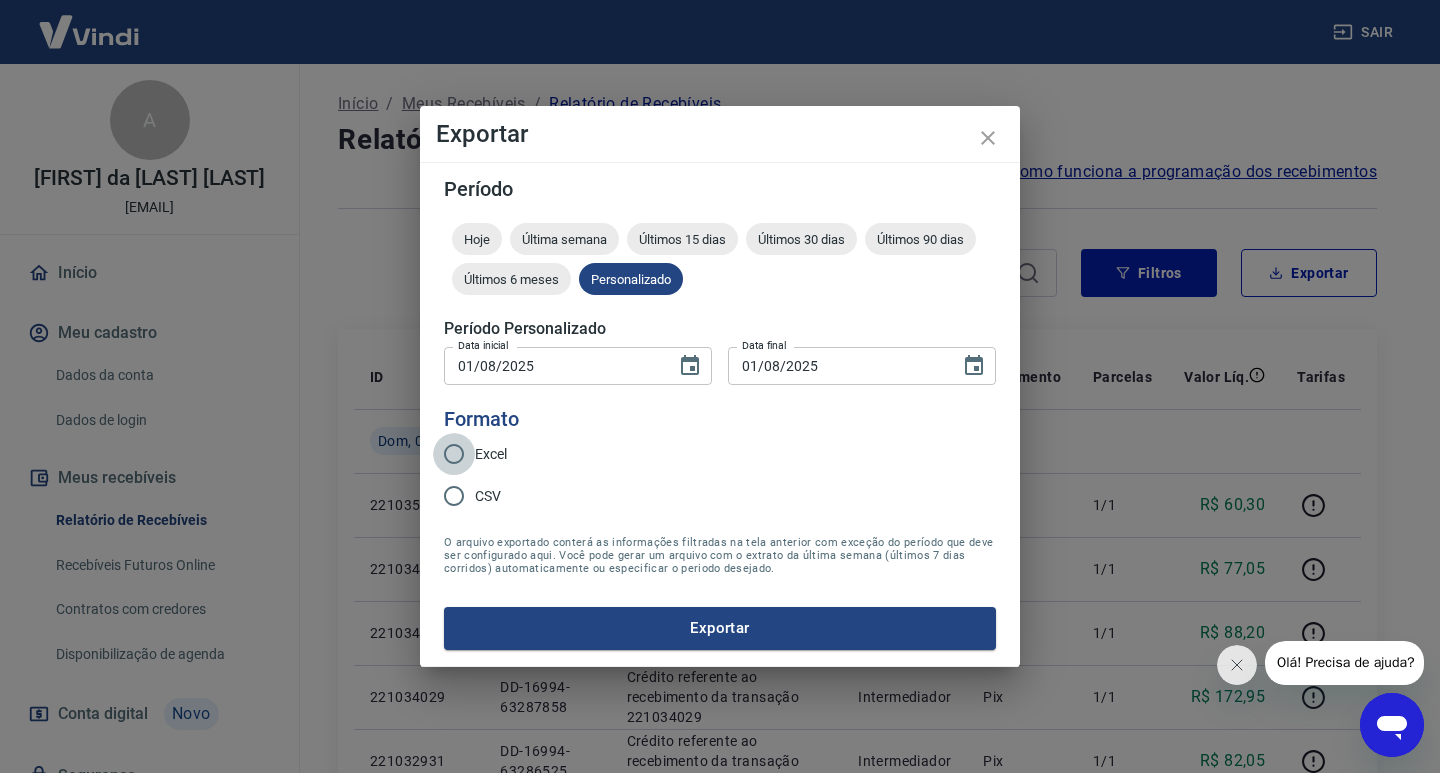 radio on "true" 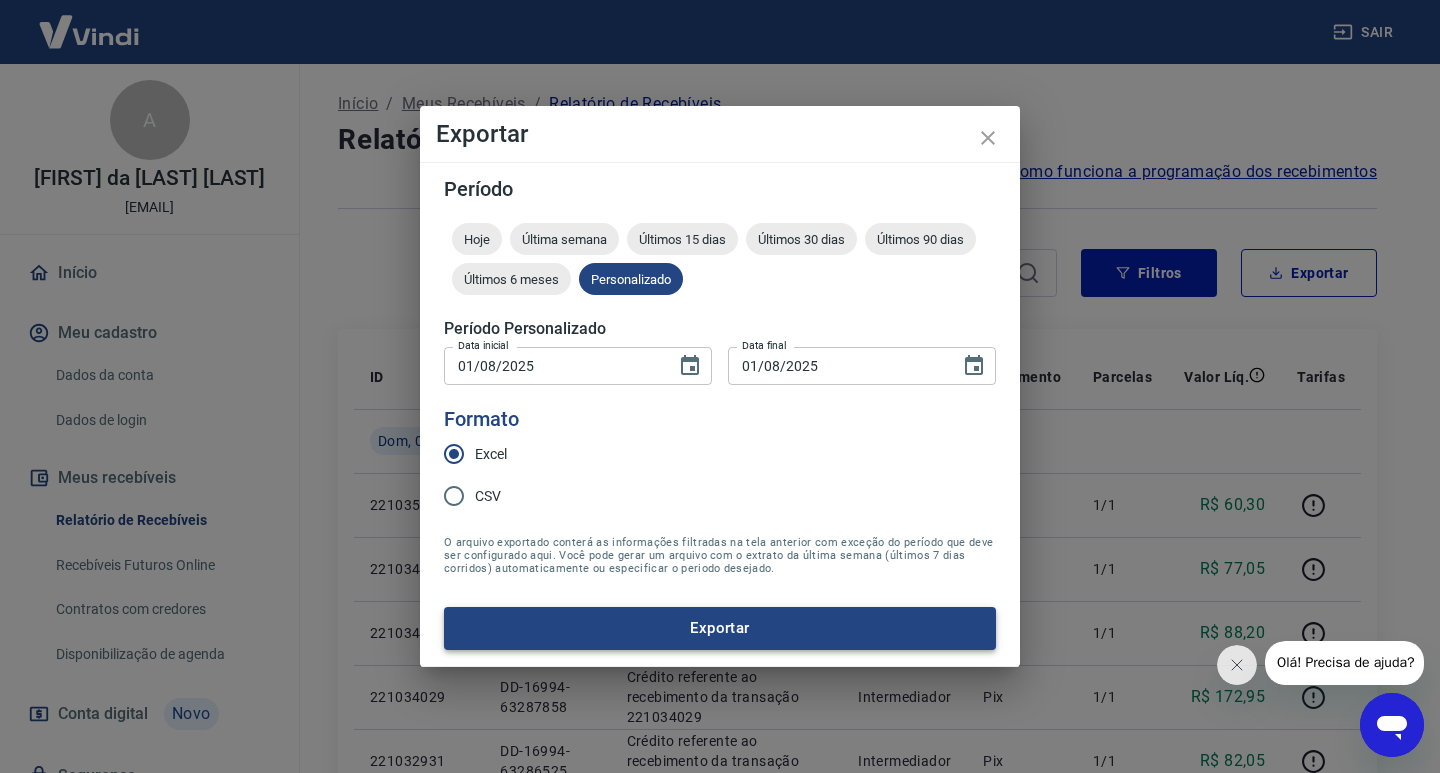 click on "Exportar" at bounding box center (720, 628) 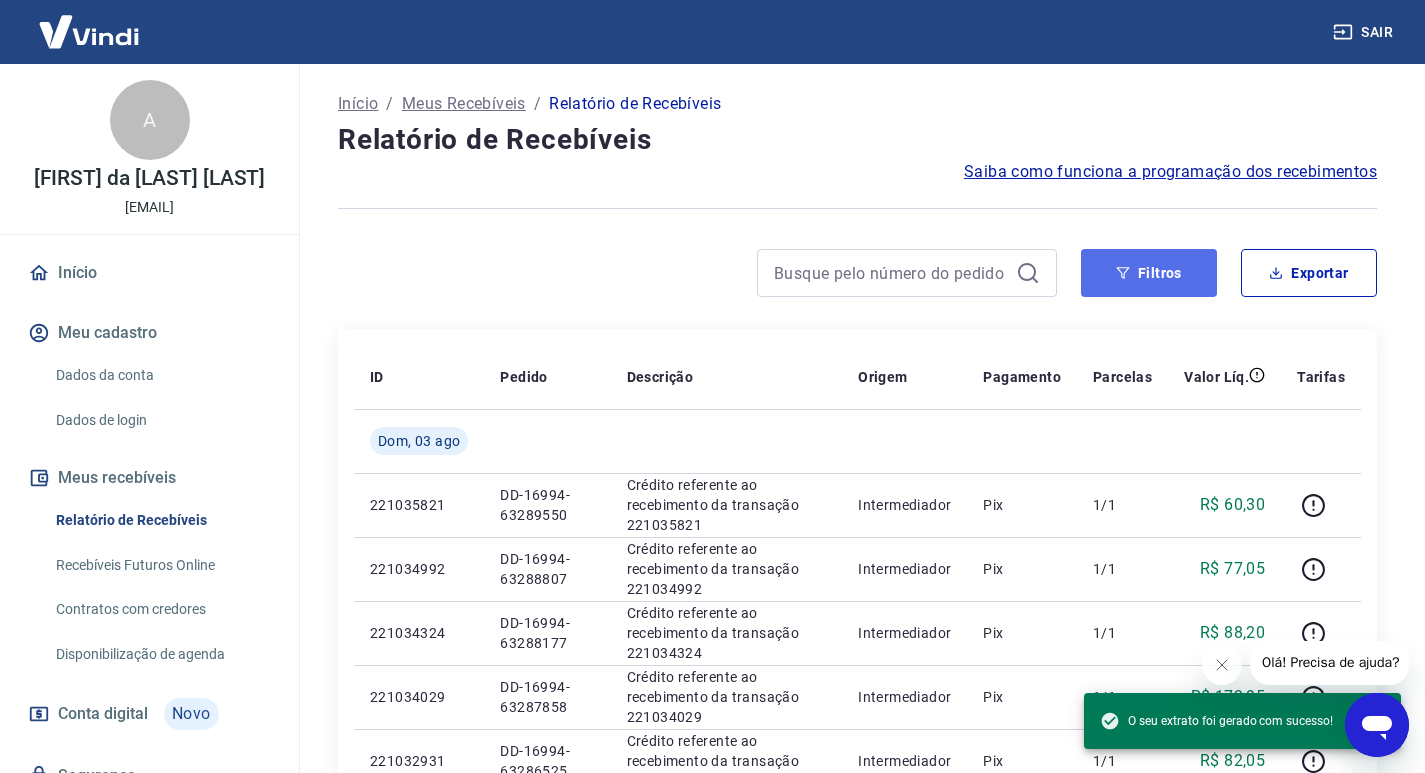 click on "Filtros" at bounding box center (1149, 273) 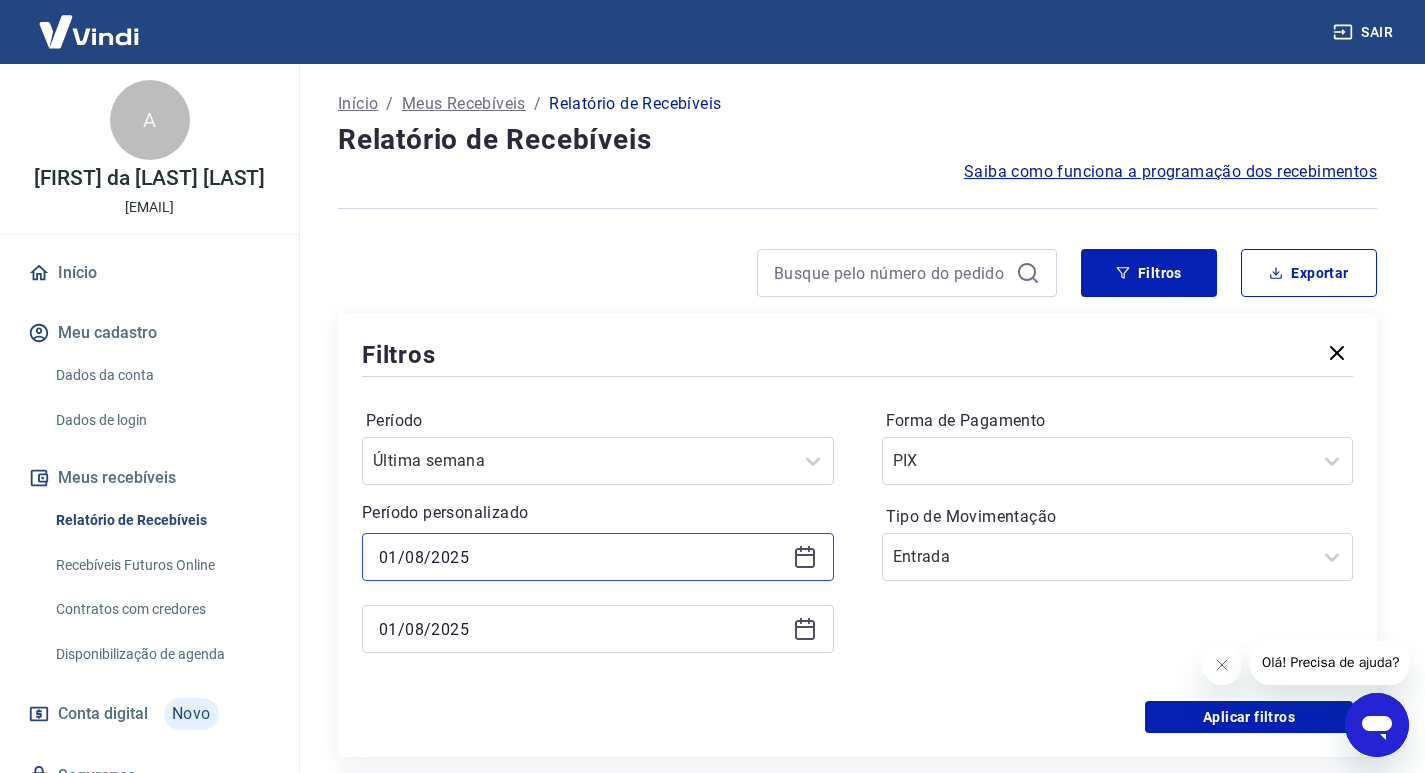 click on "01/08/2025" at bounding box center [582, 557] 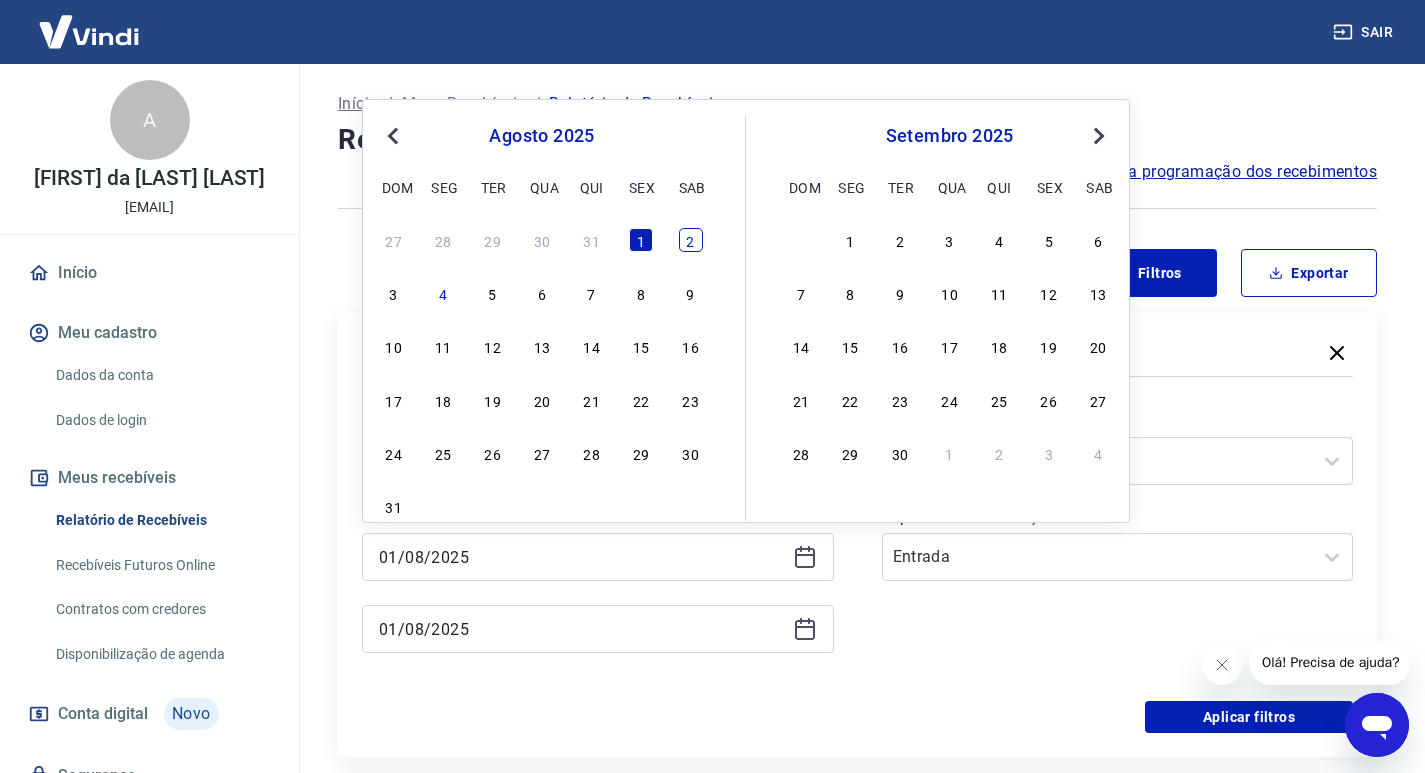 click on "2" at bounding box center (691, 240) 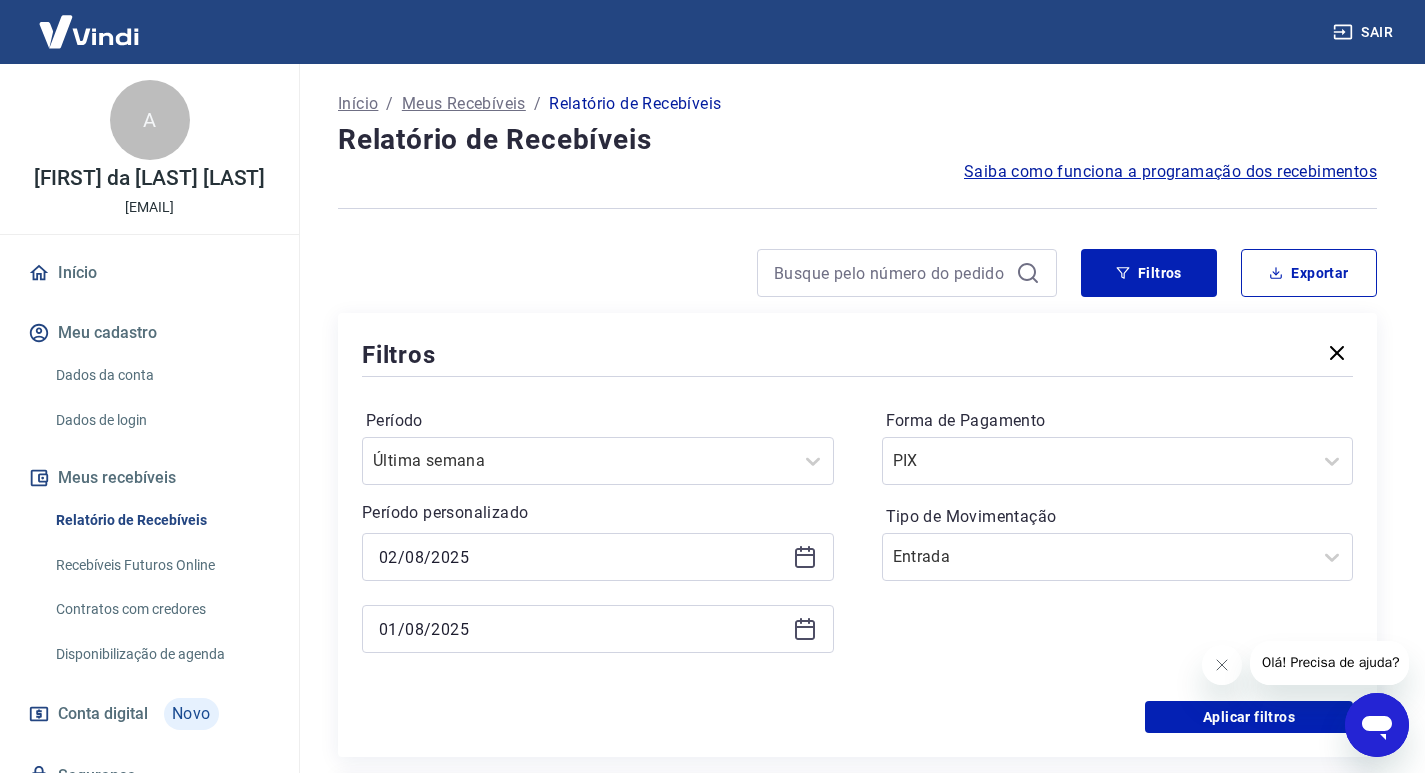 type on "02/08/2025" 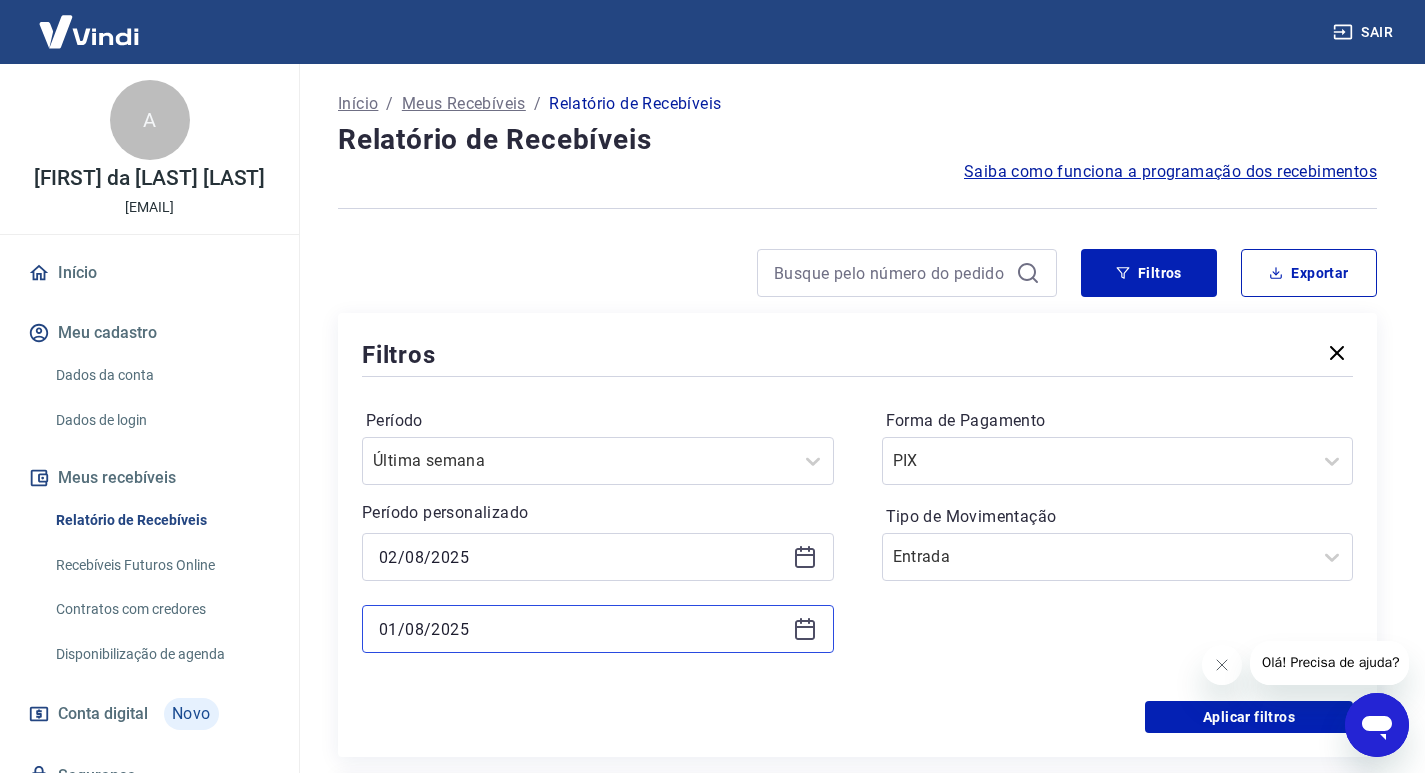 click on "01/08/2025" at bounding box center [582, 629] 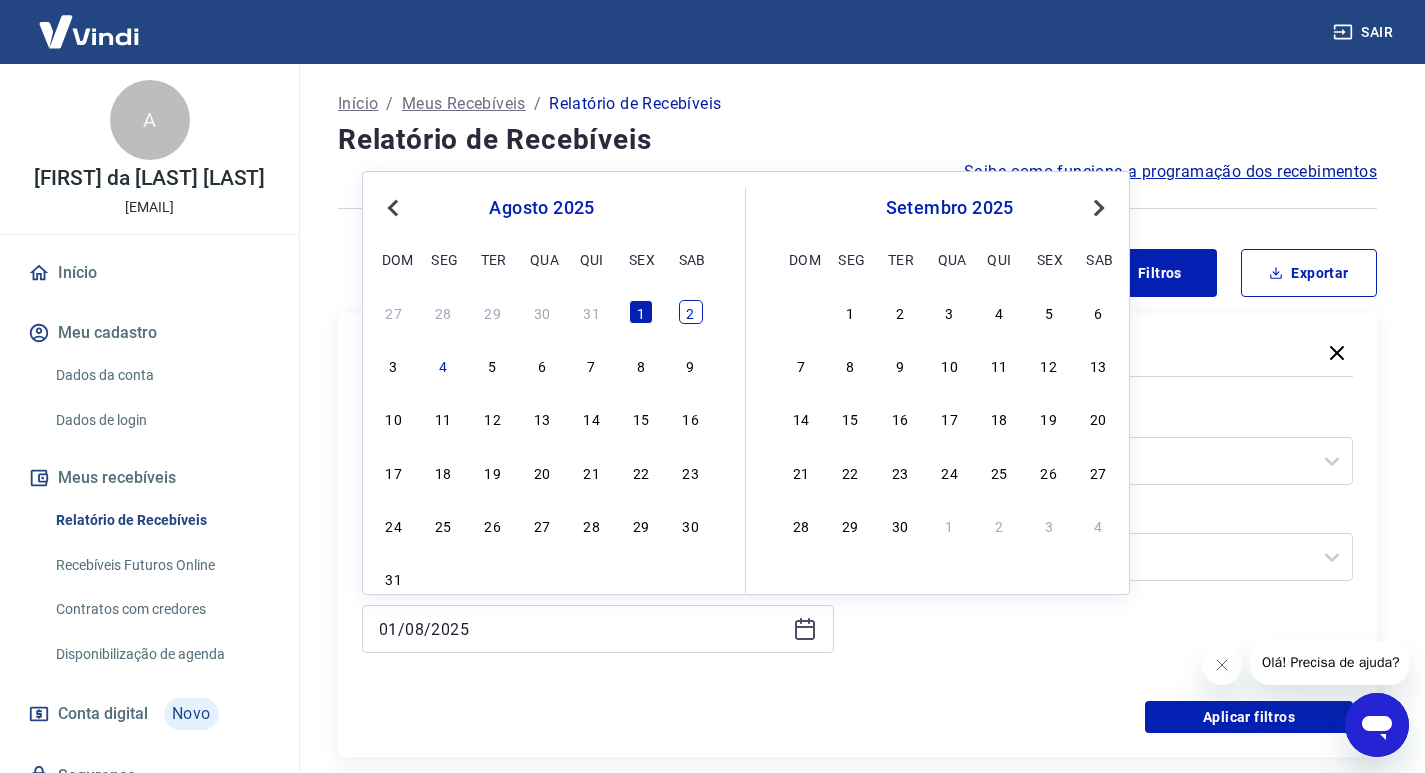 click on "2" at bounding box center (691, 312) 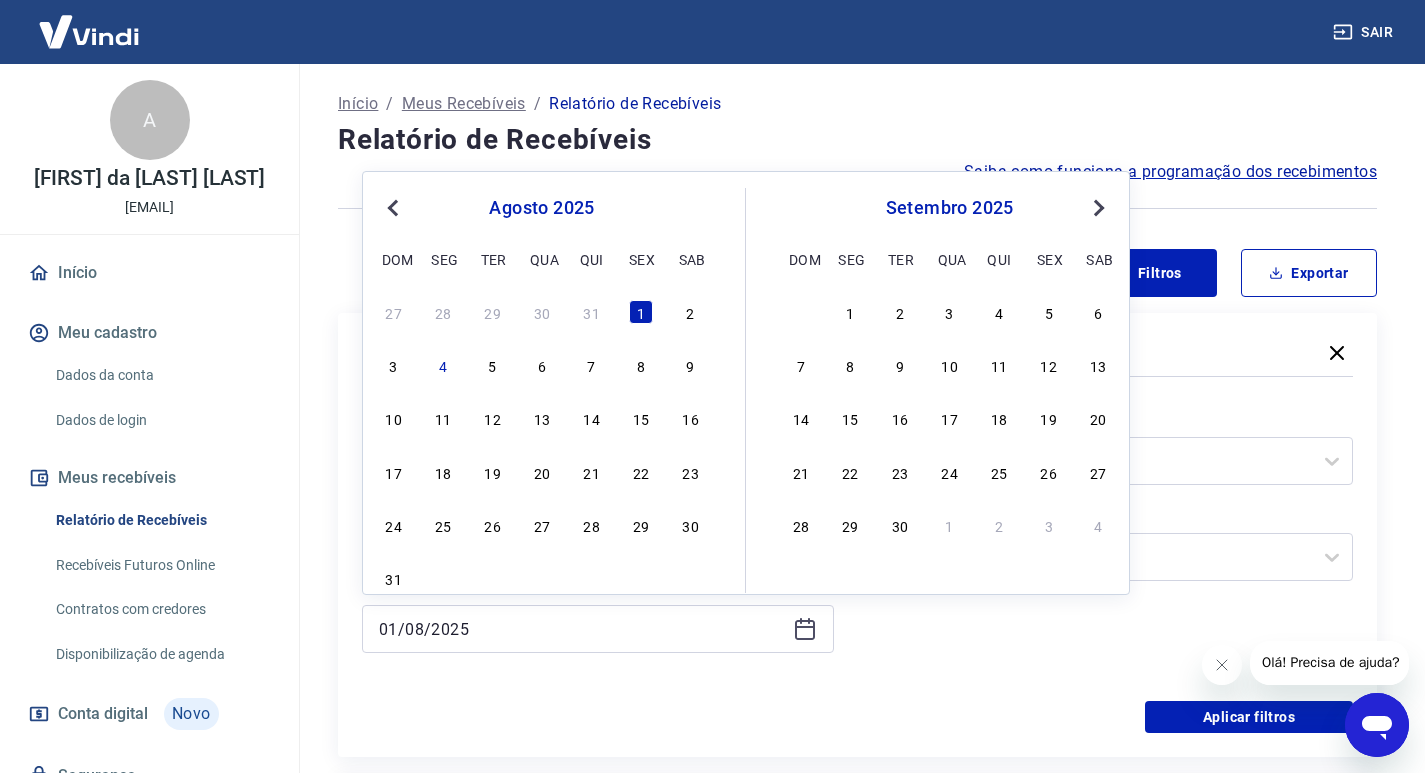 type on "02/08/2025" 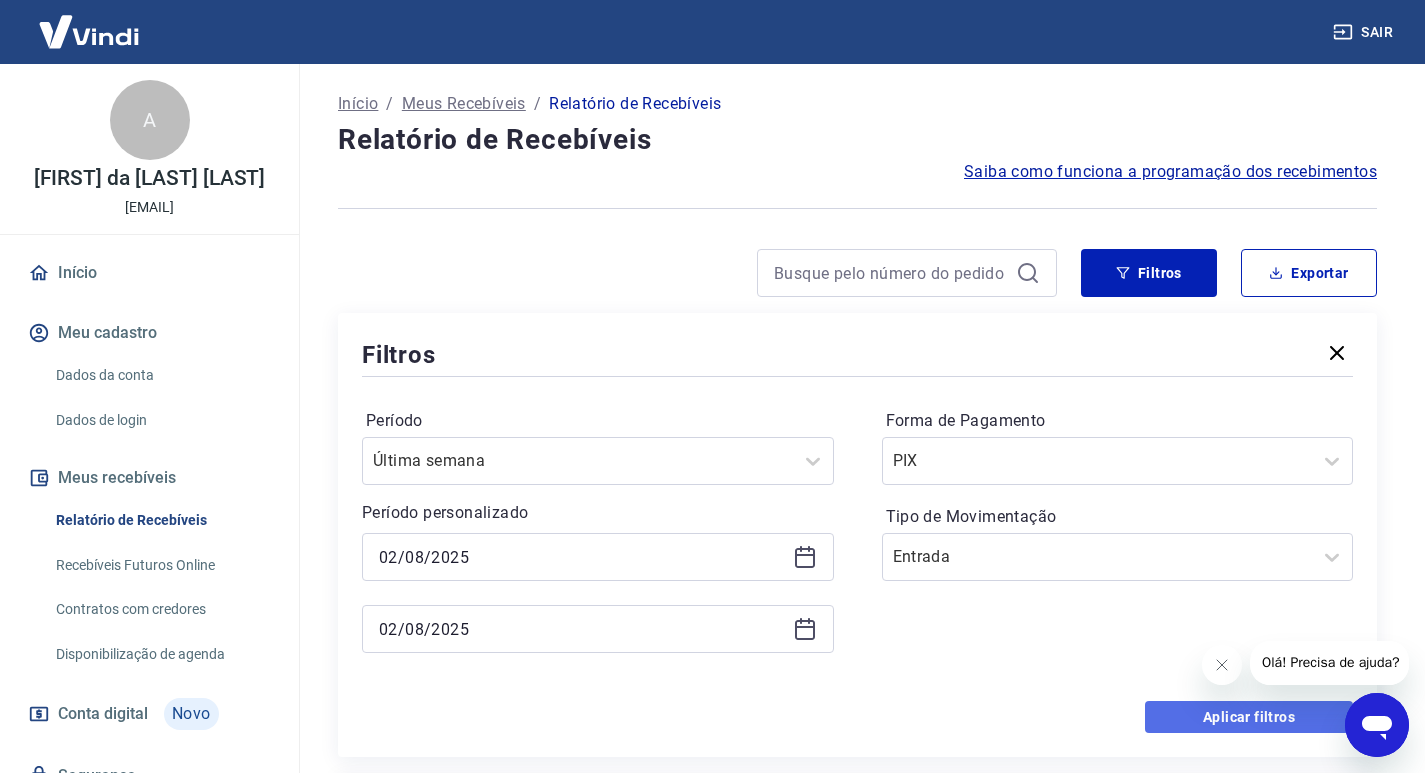 click on "Aplicar filtros" at bounding box center [1249, 717] 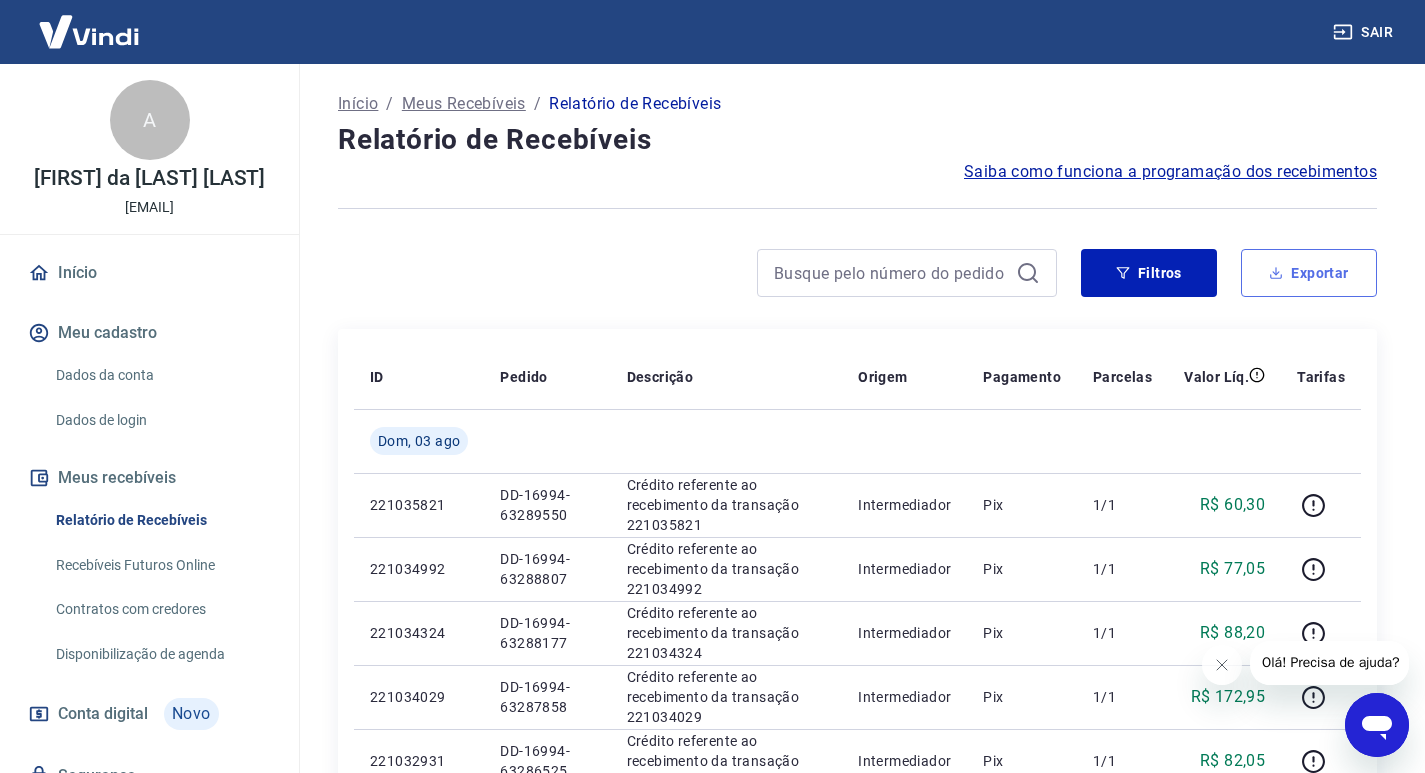 click on "Exportar" at bounding box center [1309, 273] 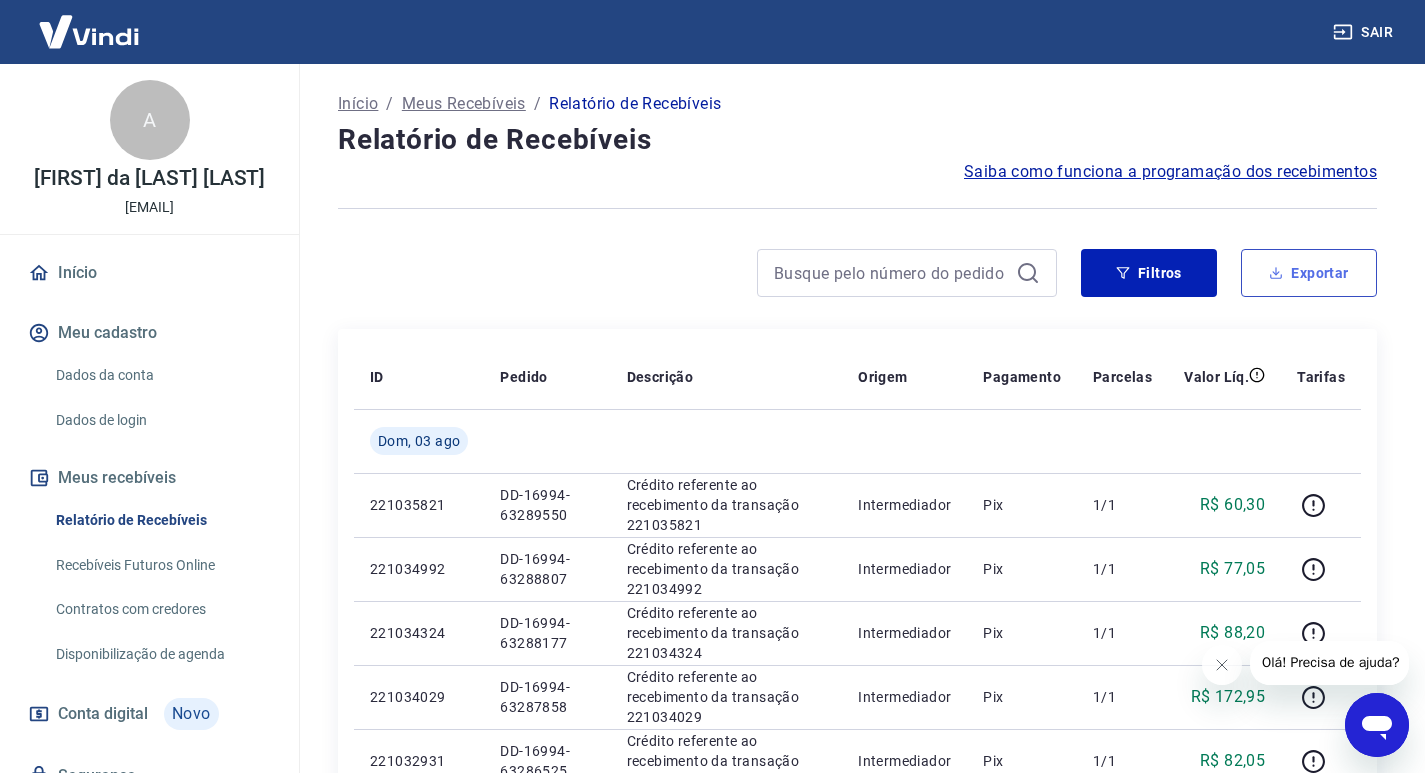 type on "02/08/2025" 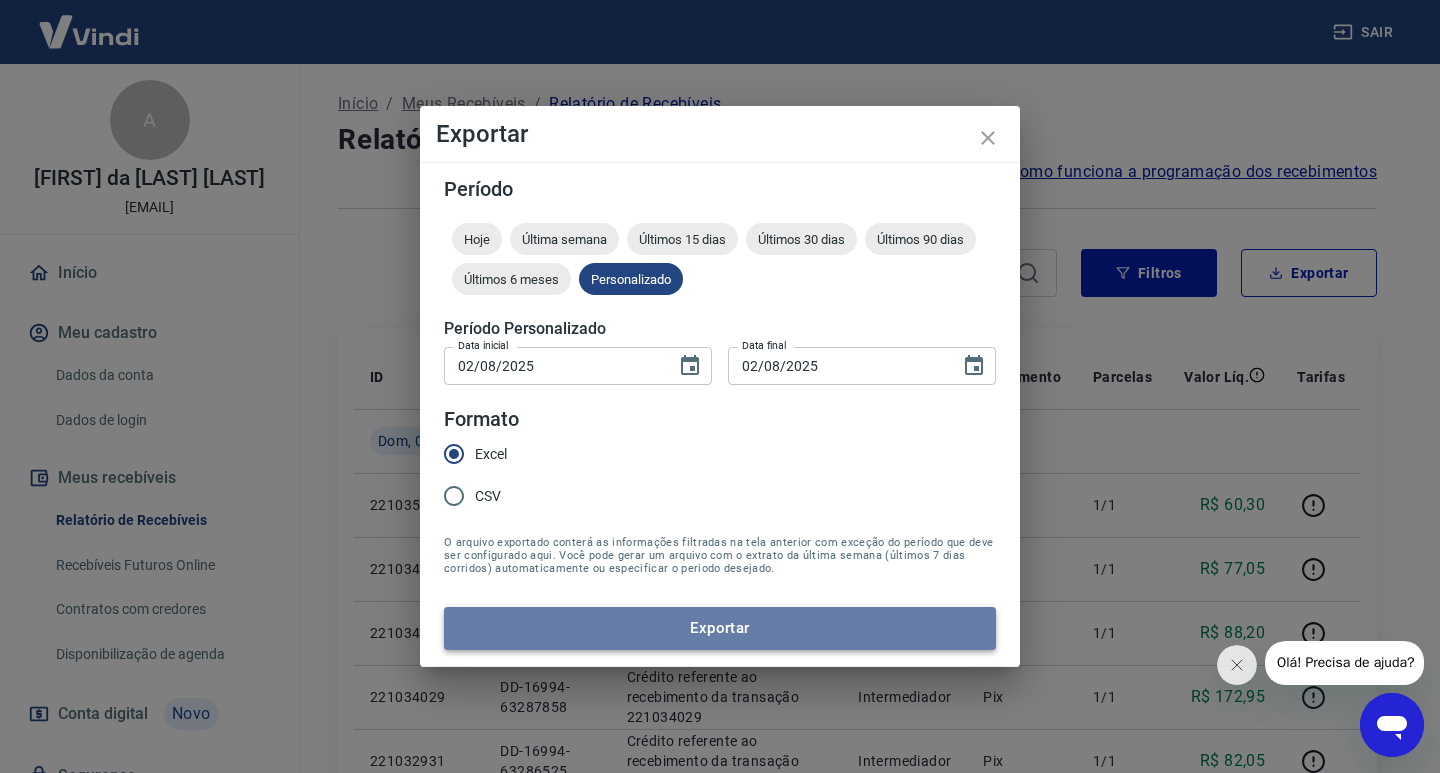 click on "Exportar" at bounding box center [720, 628] 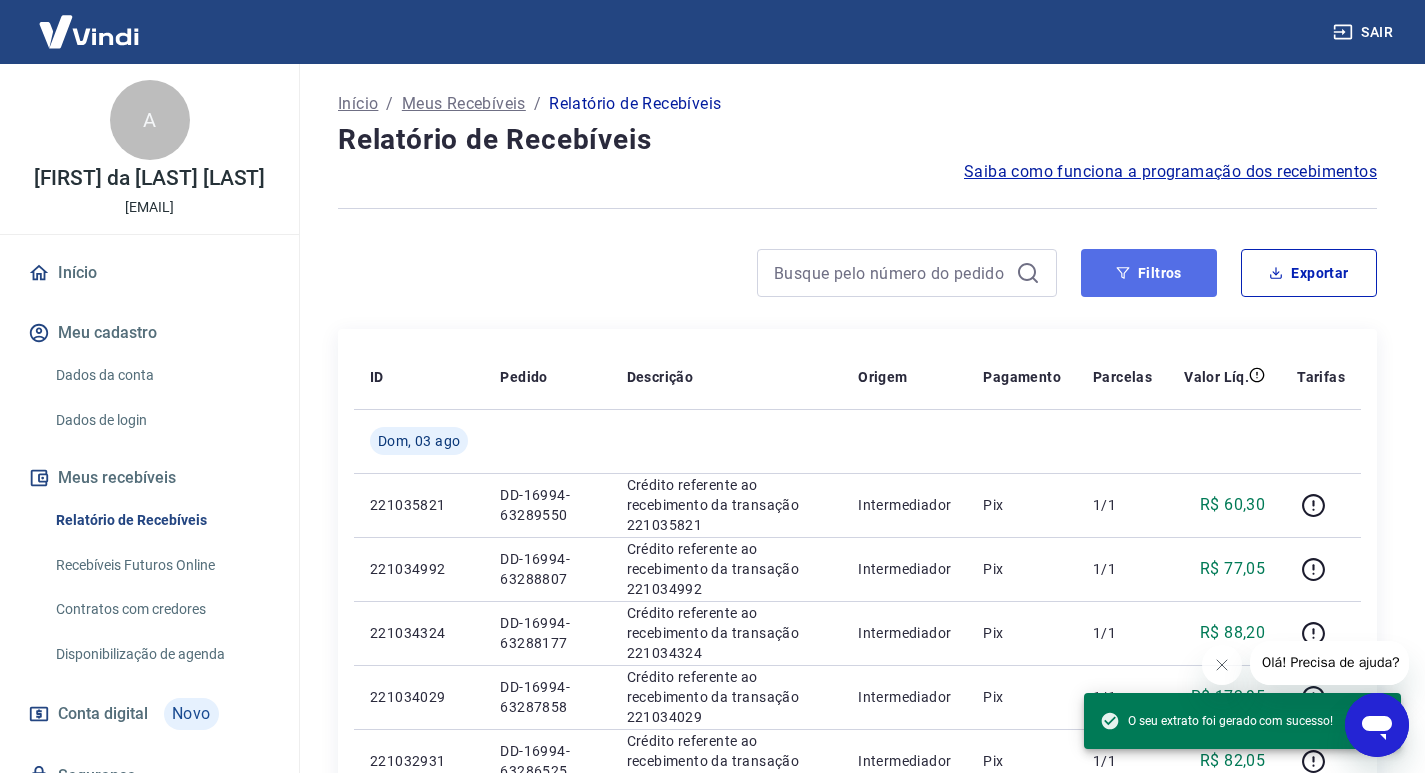 click on "Filtros" at bounding box center (1149, 273) 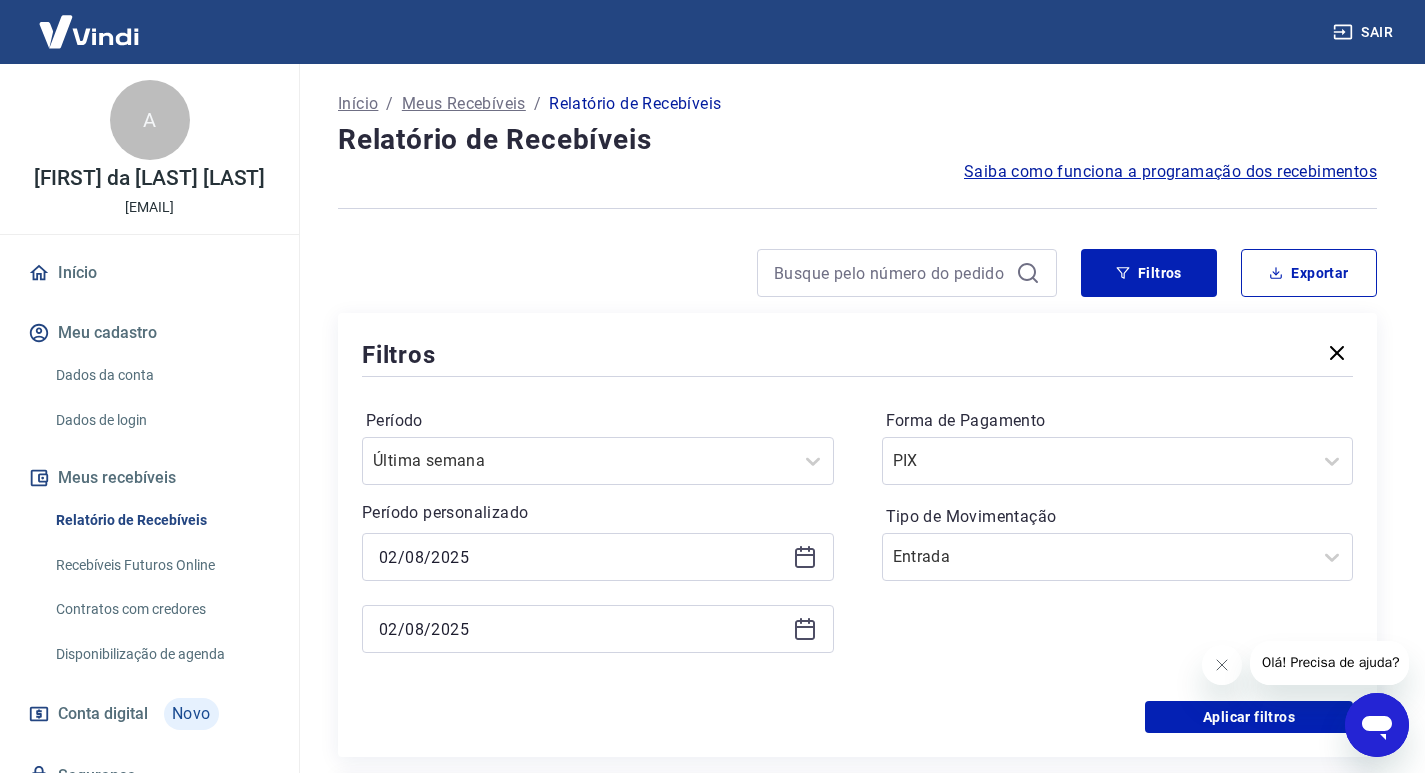 click on "02/08/2025" at bounding box center (598, 557) 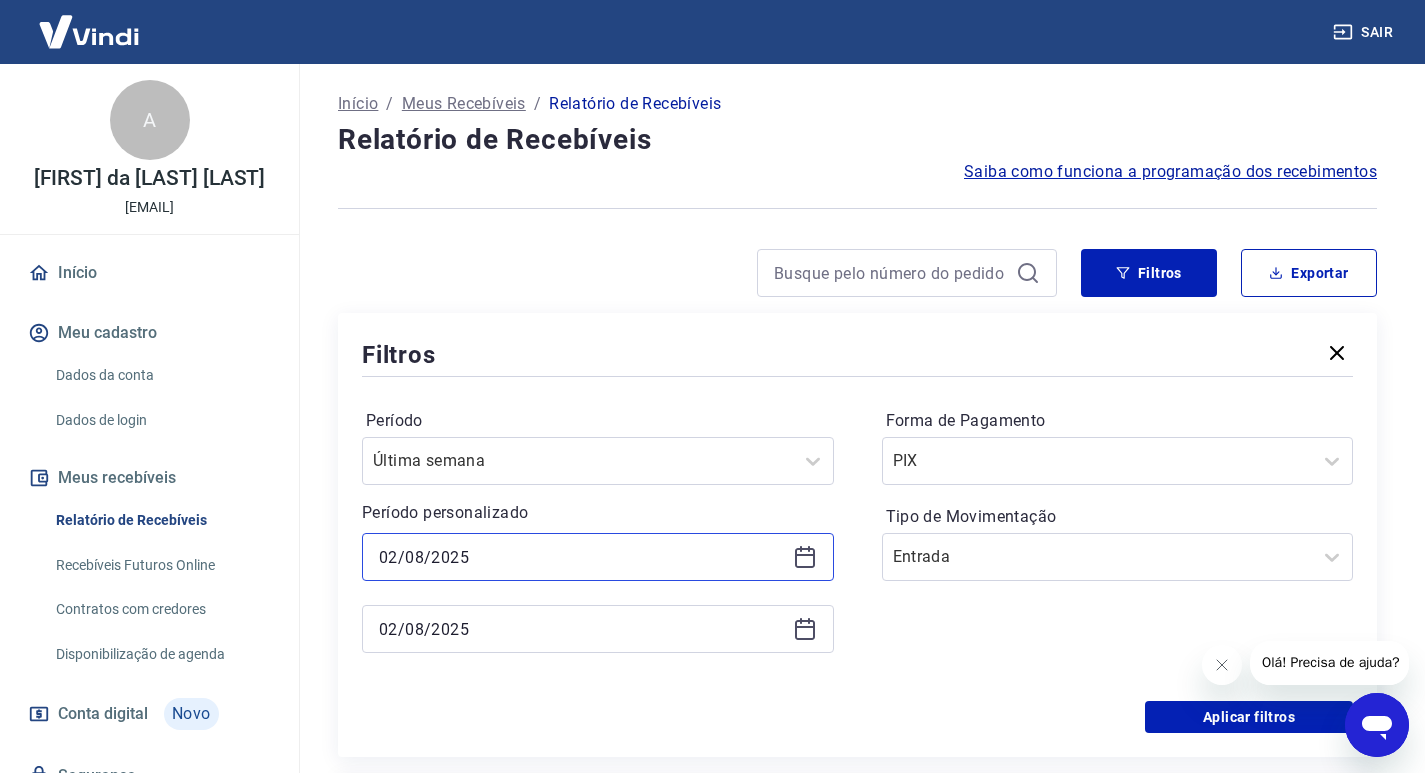 click on "02/08/2025" at bounding box center [582, 557] 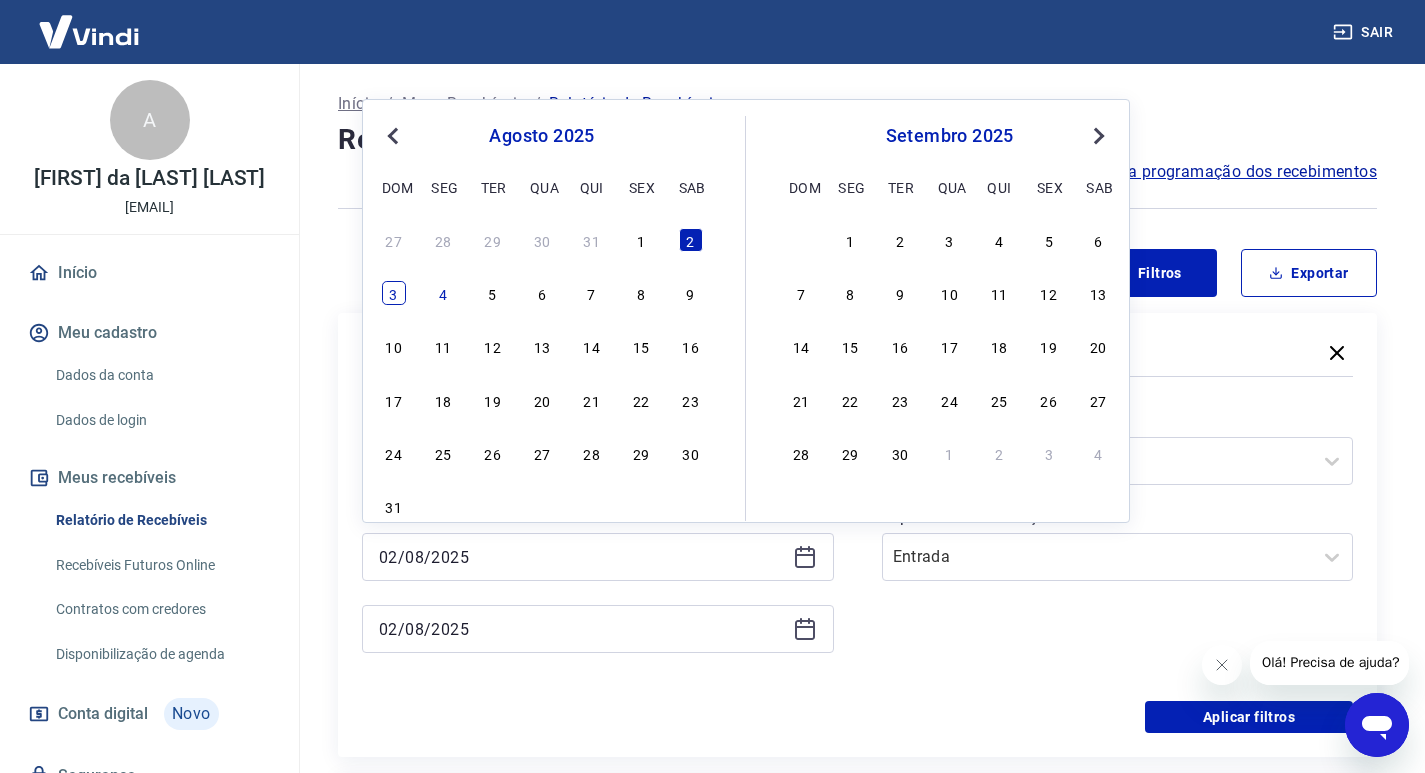 click on "3" at bounding box center [394, 293] 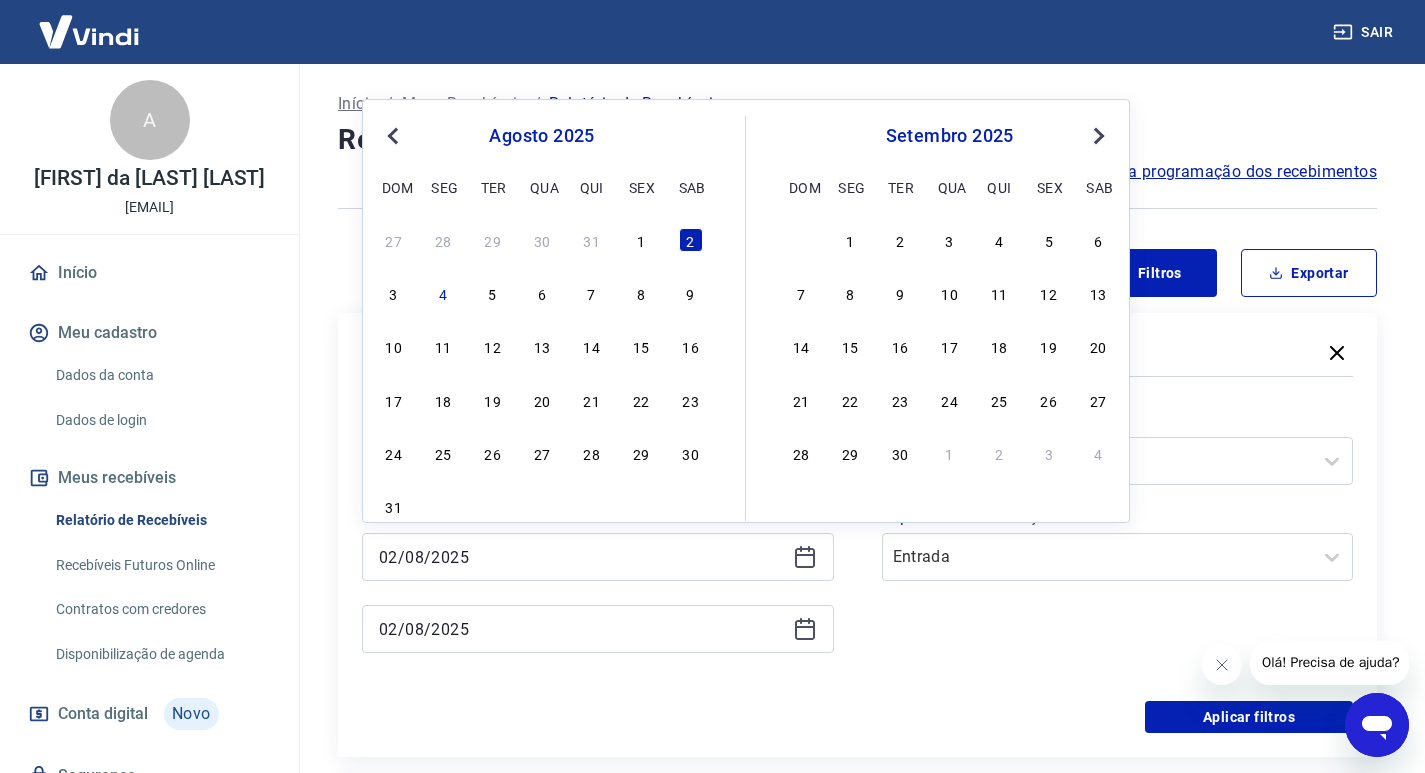 type on "03/08/2025" 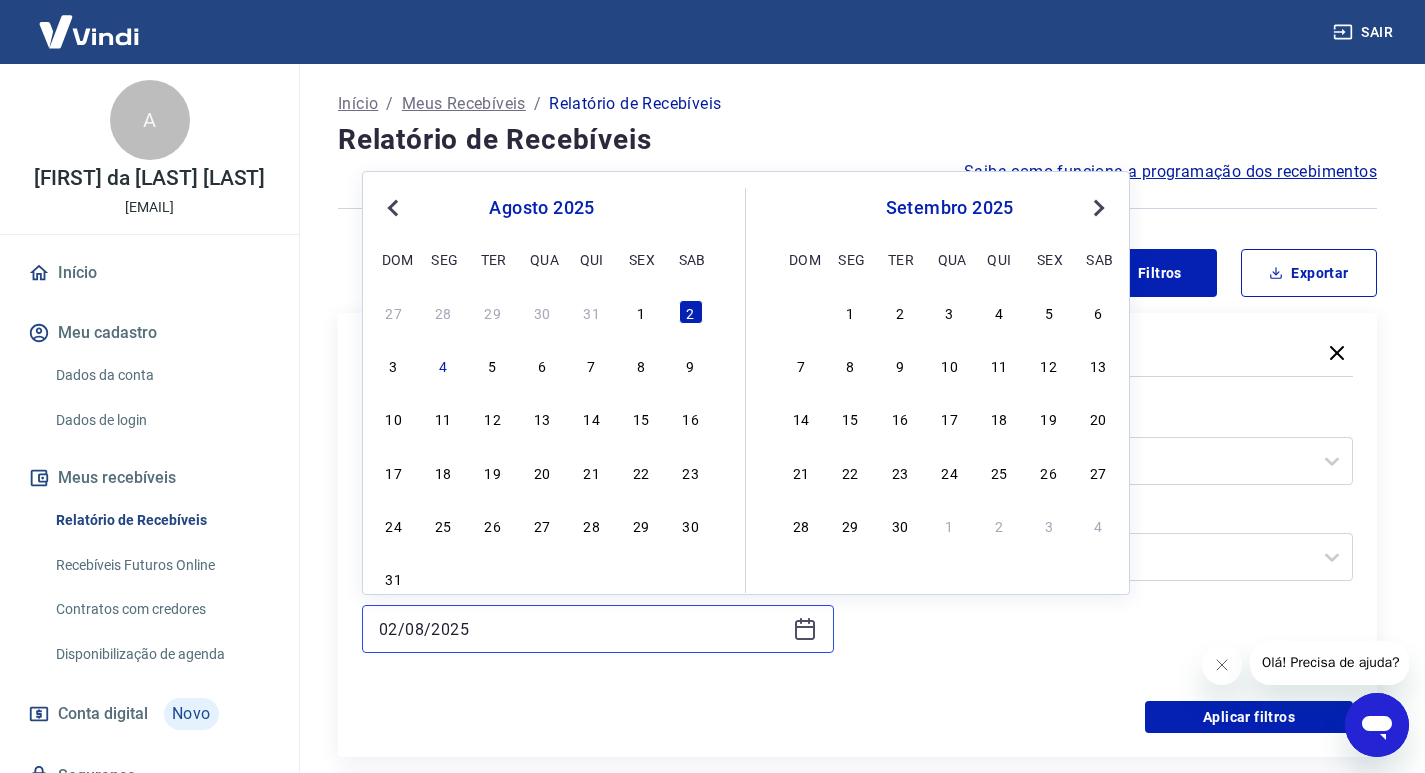 click on "02/08/2025" at bounding box center (582, 629) 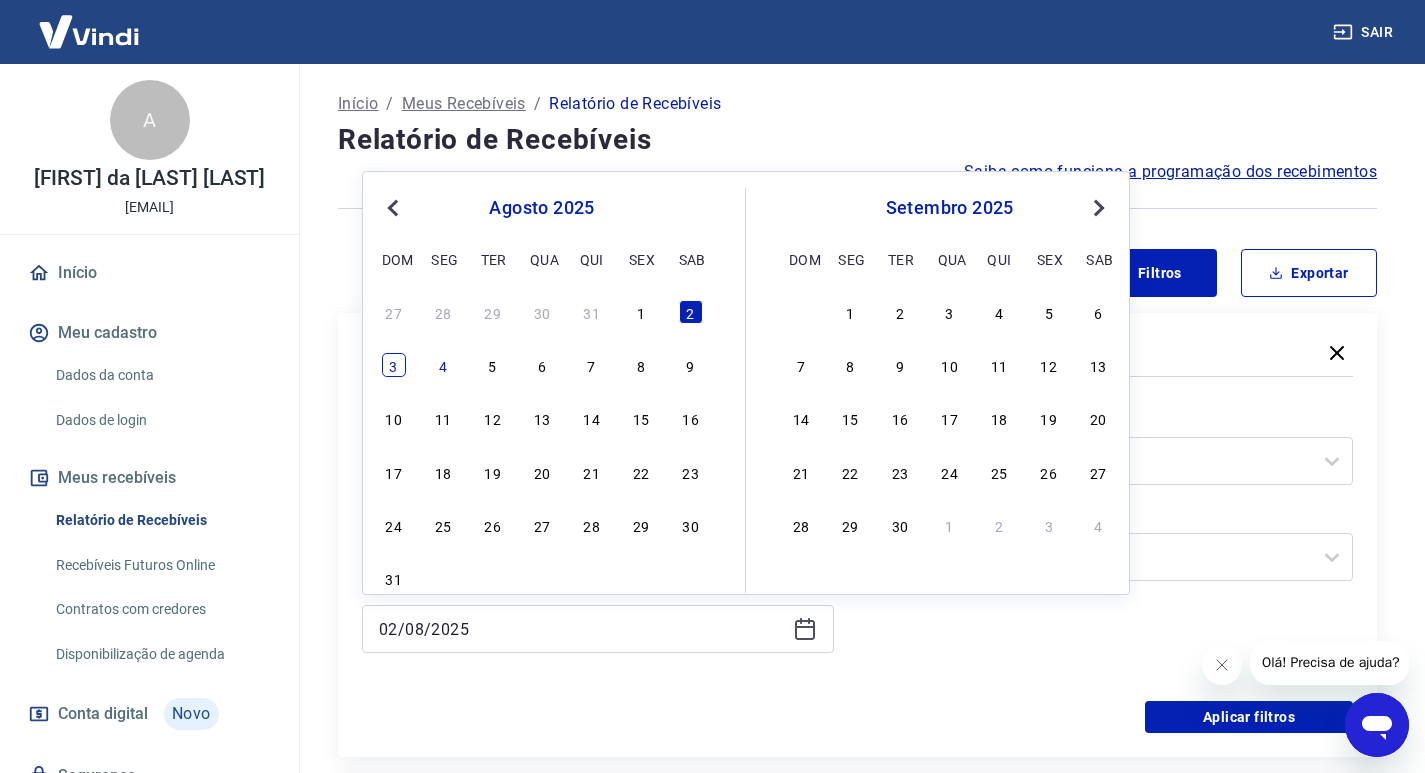 click on "3" at bounding box center [394, 365] 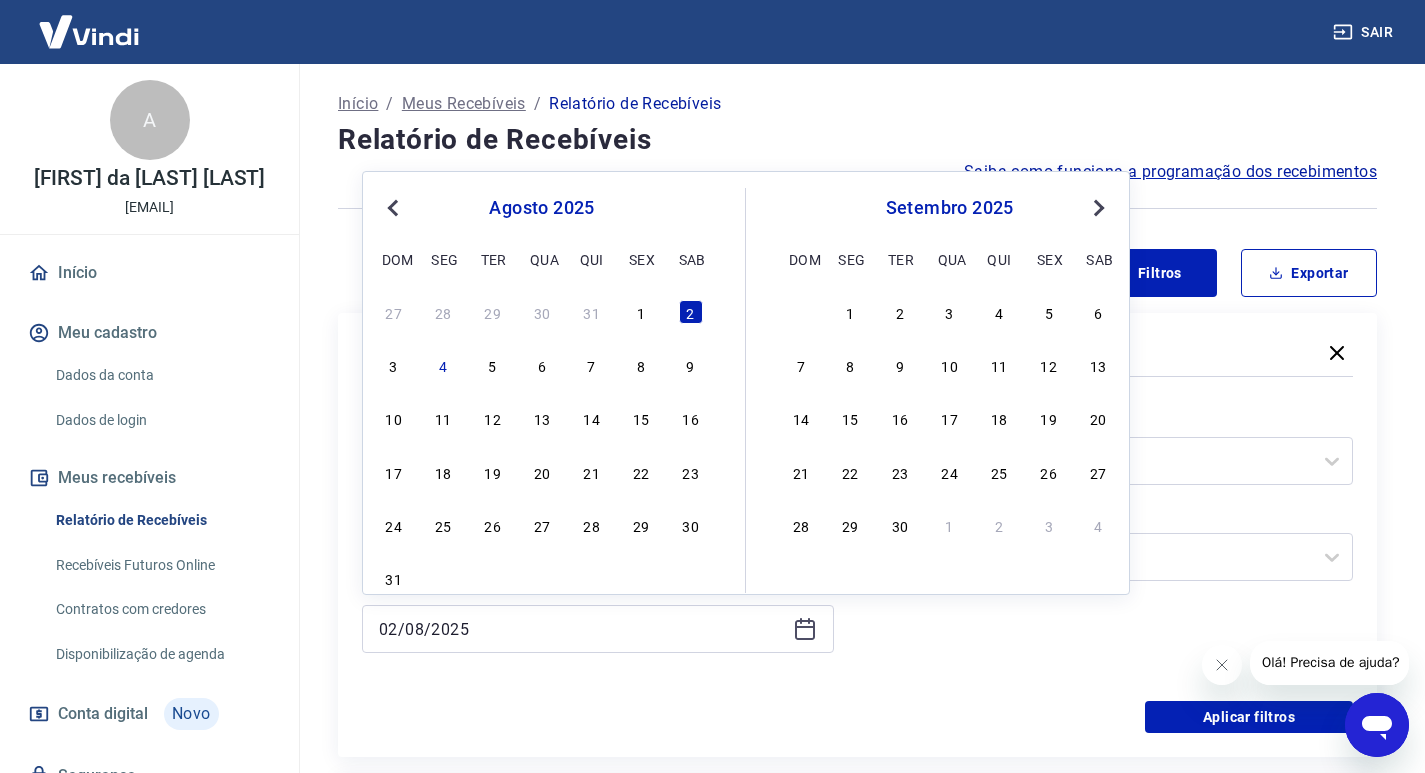 type on "03/08/2025" 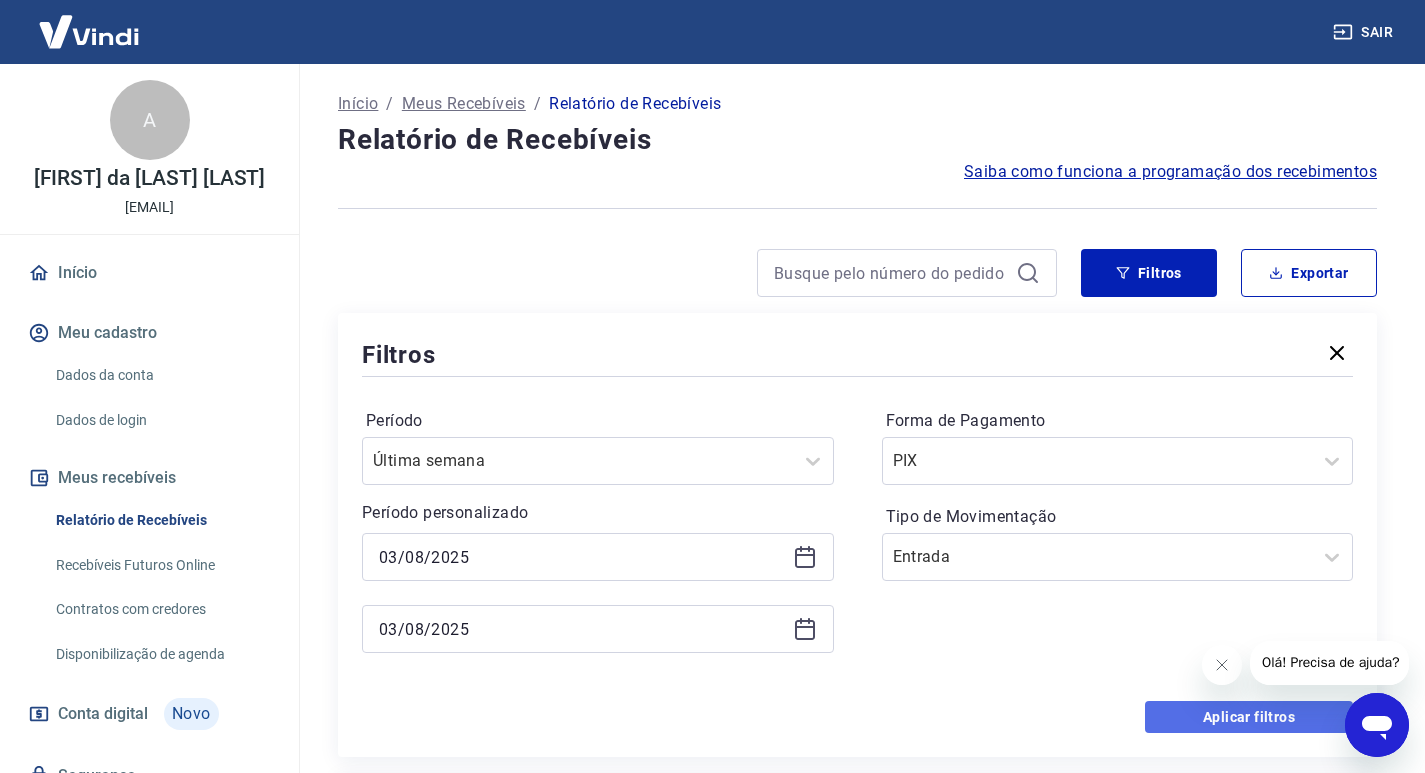 click on "Aplicar filtros" at bounding box center (1249, 717) 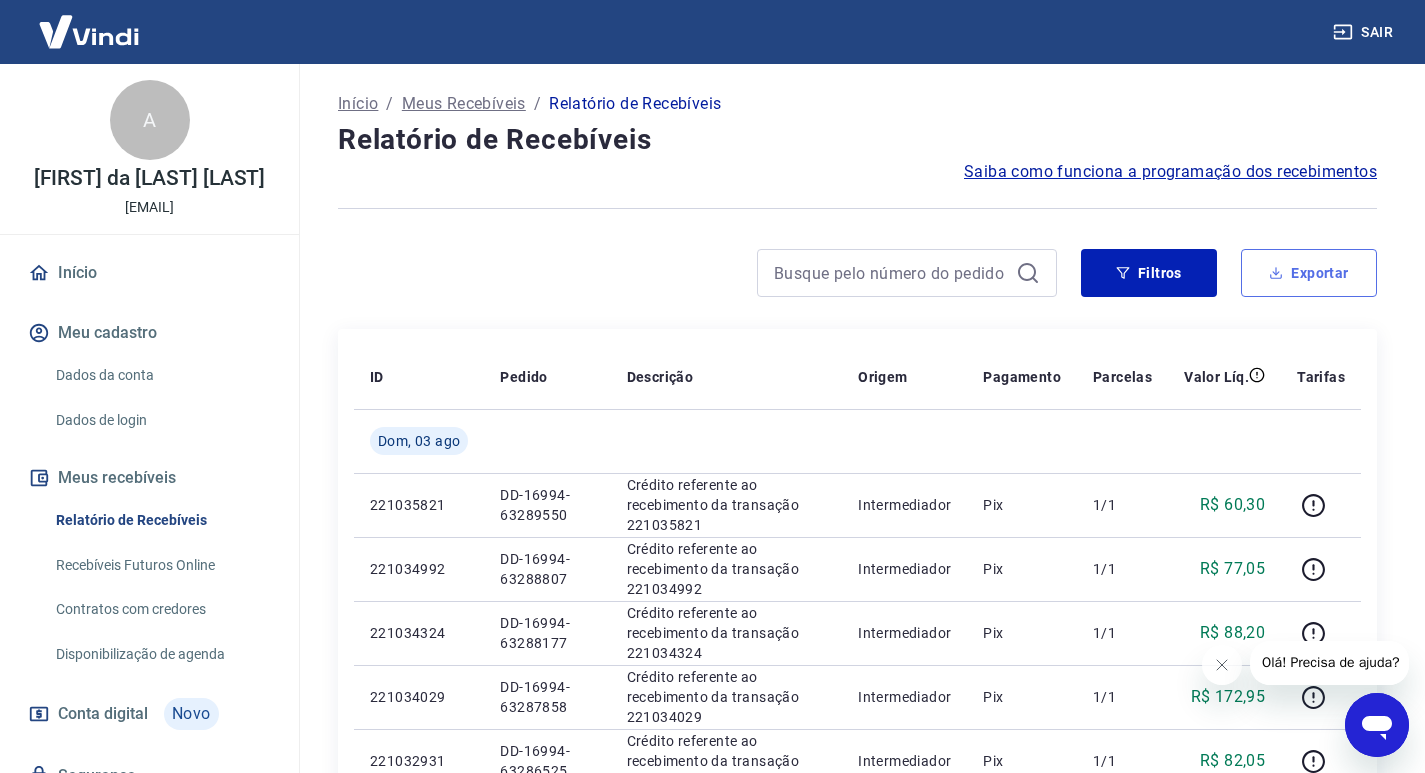 click on "Exportar" at bounding box center (1309, 273) 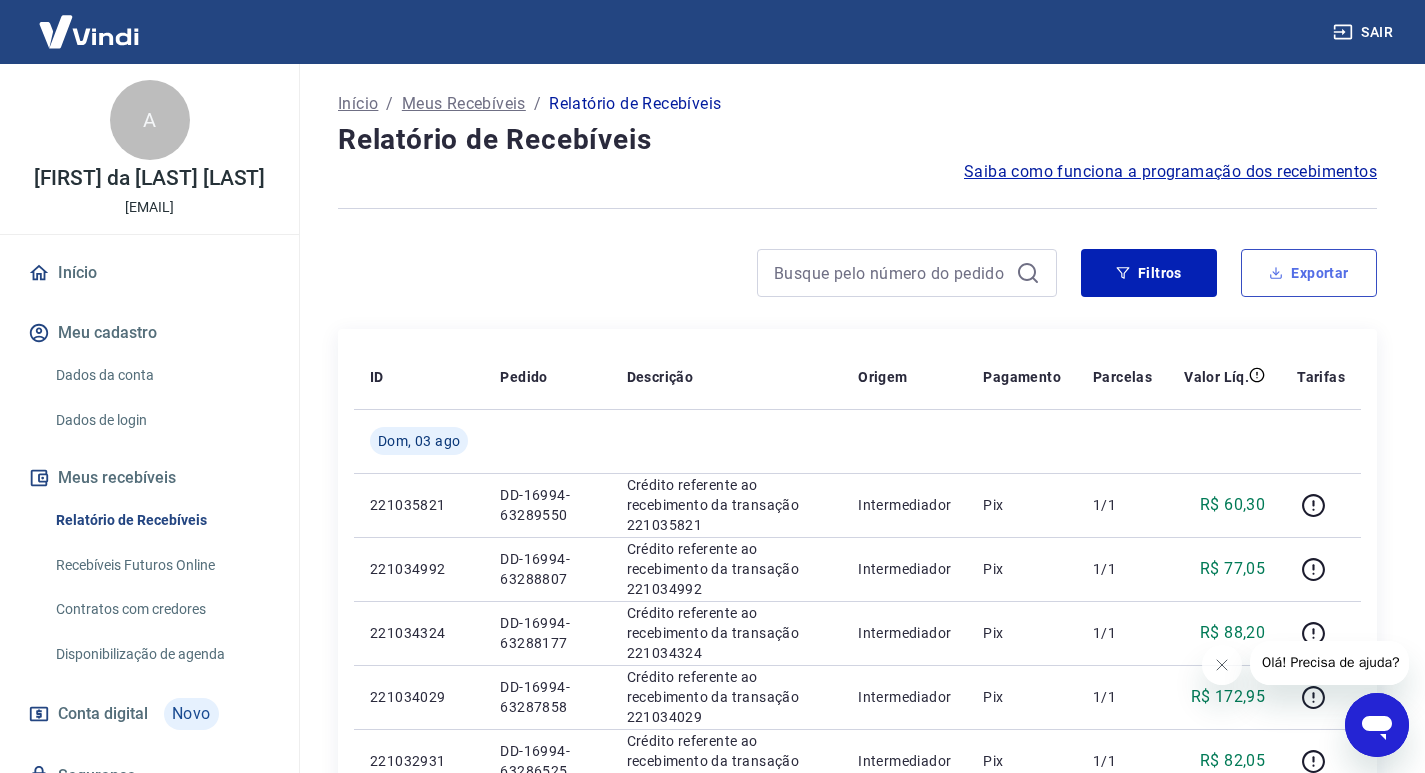 type on "03/08/2025" 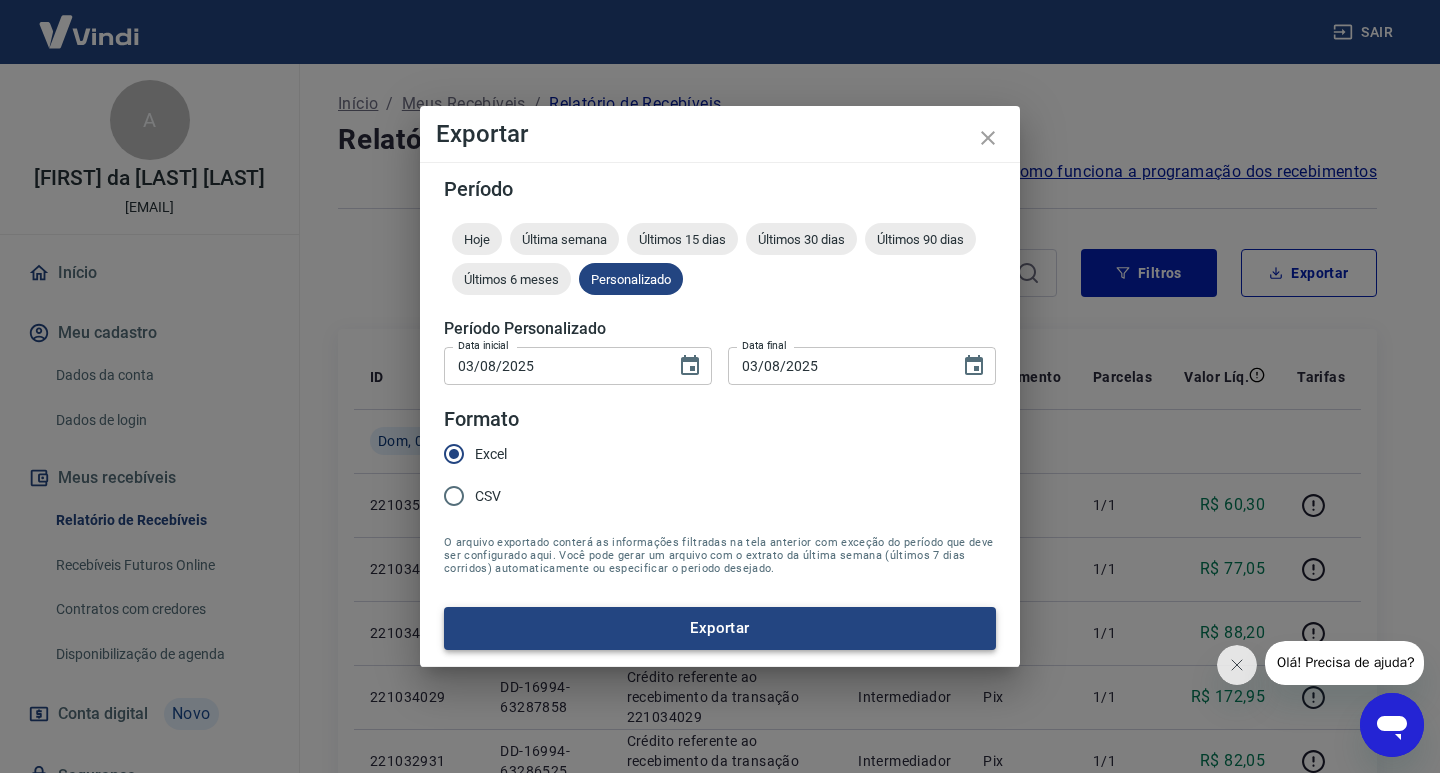 click on "Exportar" at bounding box center (720, 628) 